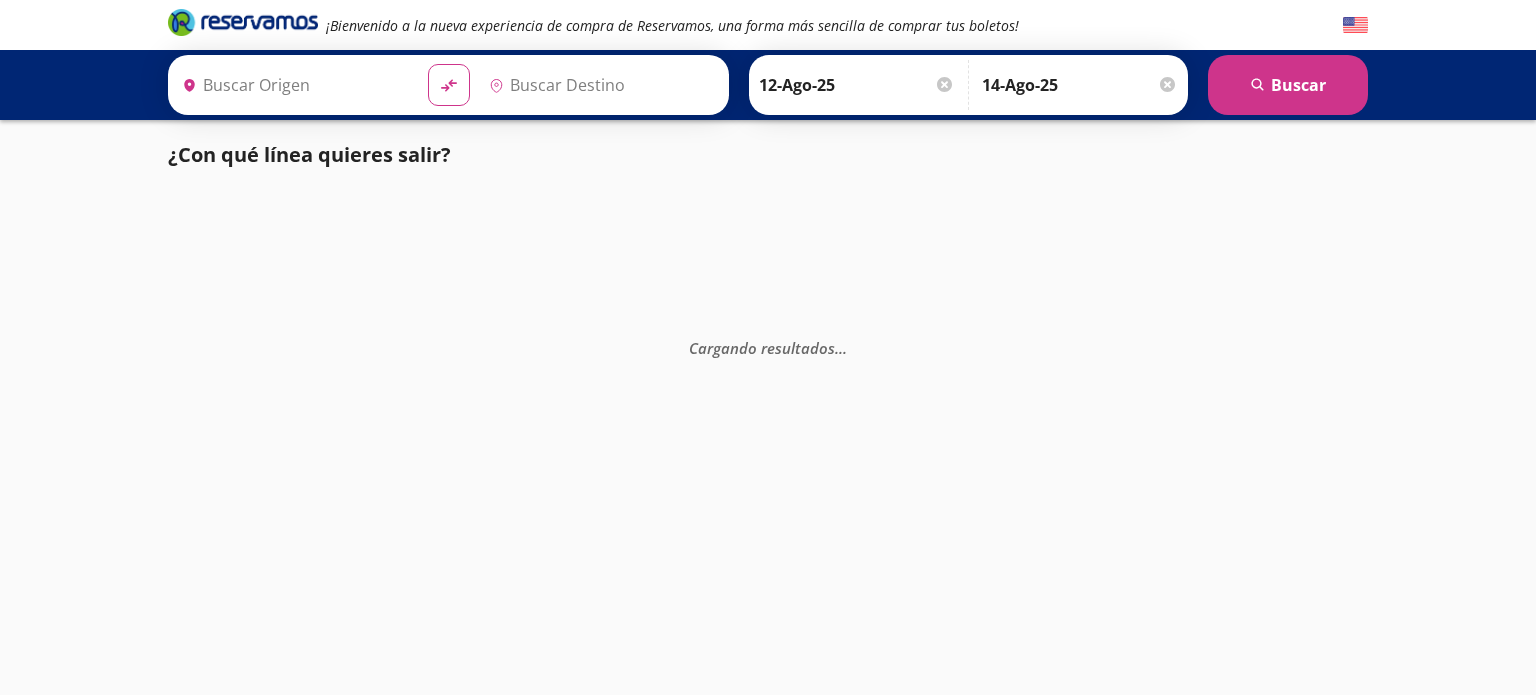 scroll, scrollTop: 0, scrollLeft: 0, axis: both 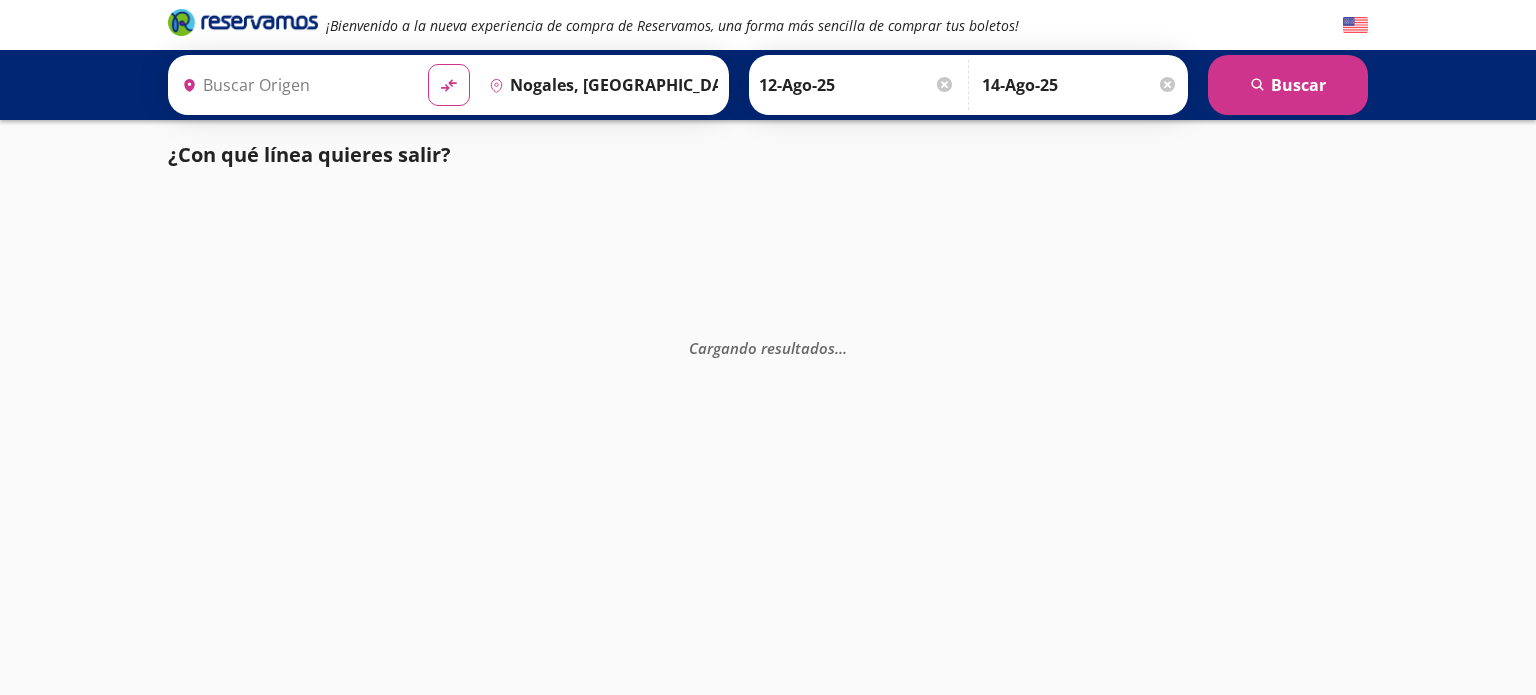 type on "[PERSON_NAME], [GEOGRAPHIC_DATA]" 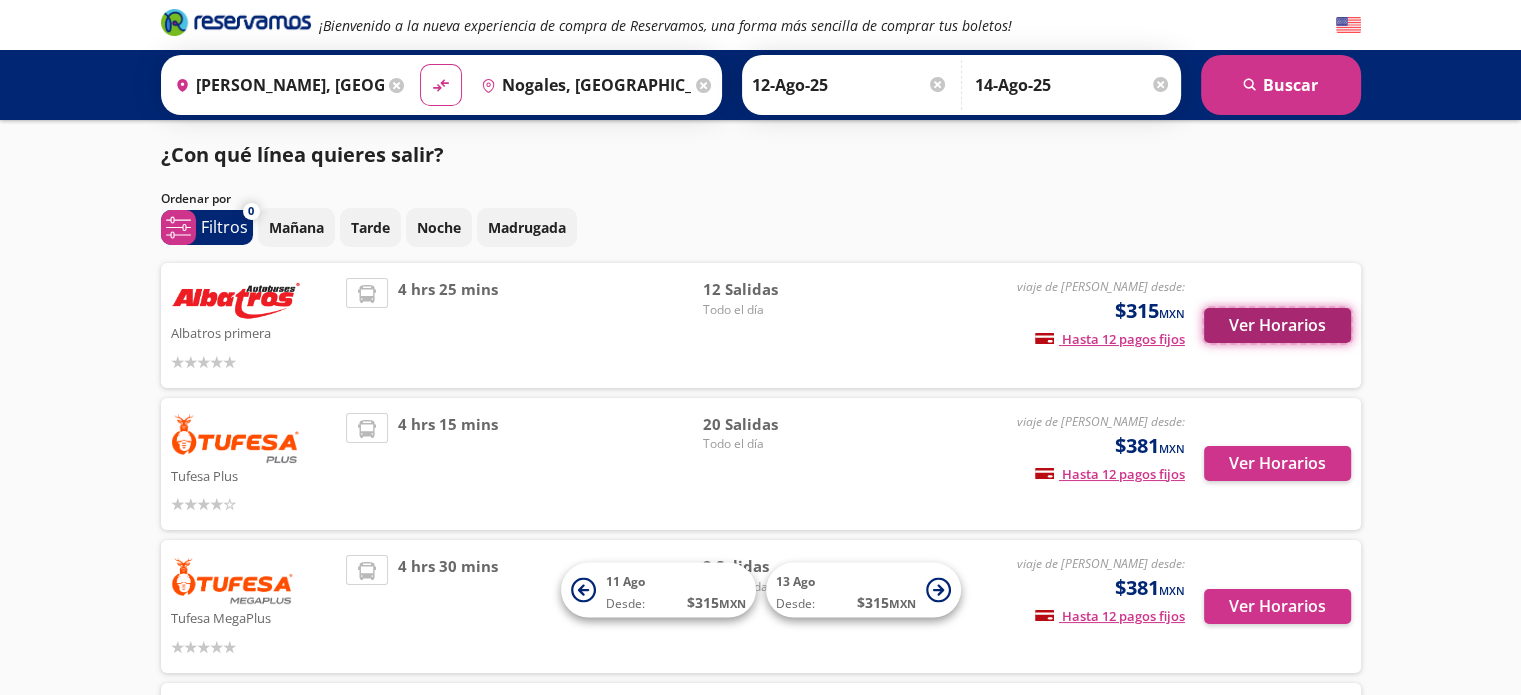 click on "Ver Horarios" at bounding box center (1277, 325) 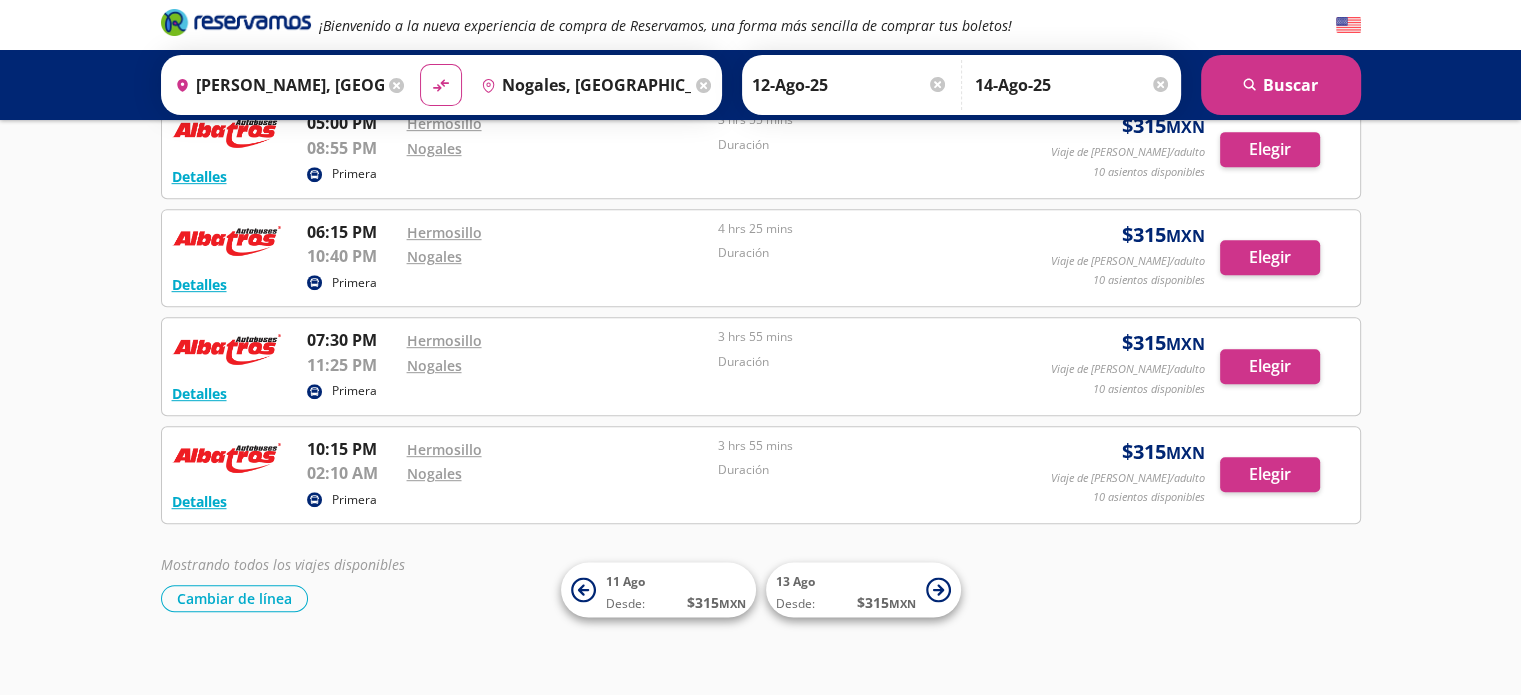scroll, scrollTop: 1008, scrollLeft: 0, axis: vertical 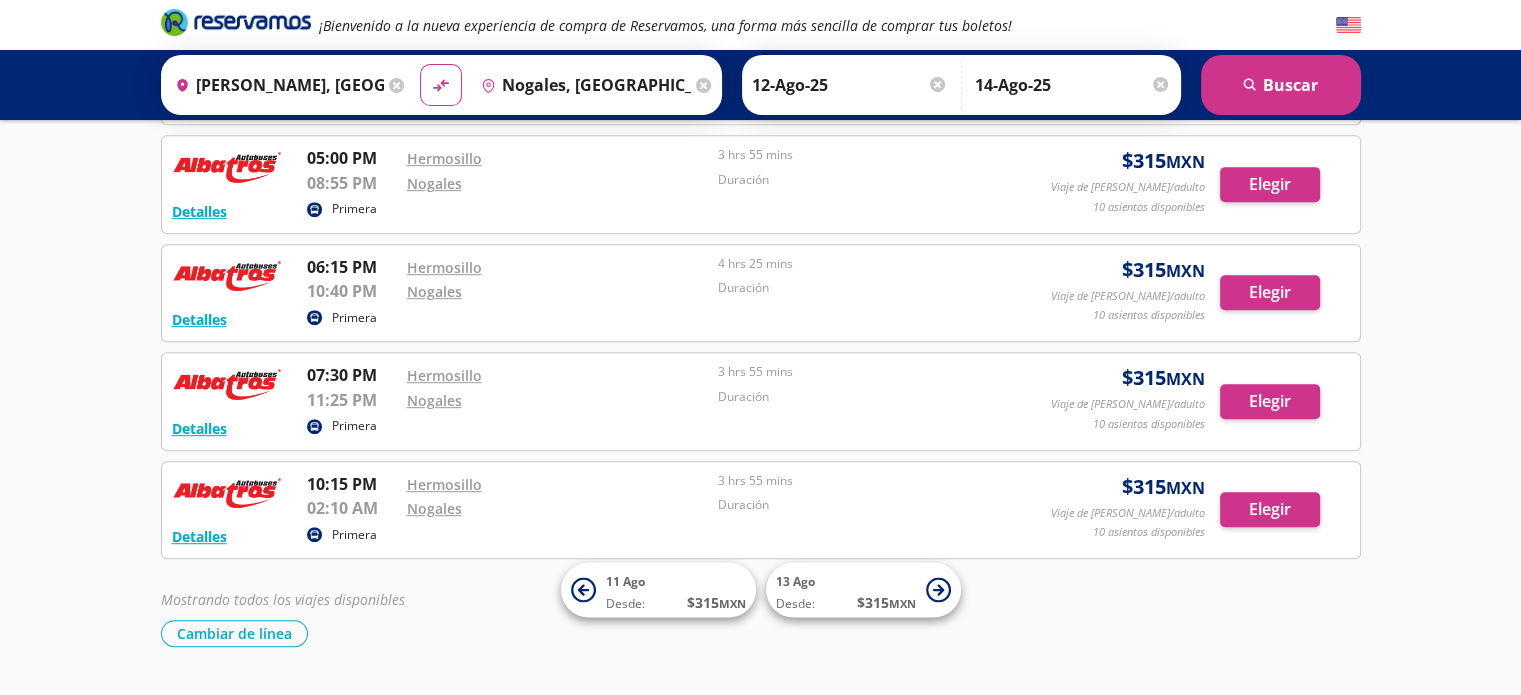 drag, startPoint x: 171, startPoint y: 356, endPoint x: 66, endPoint y: 394, distance: 111.66467 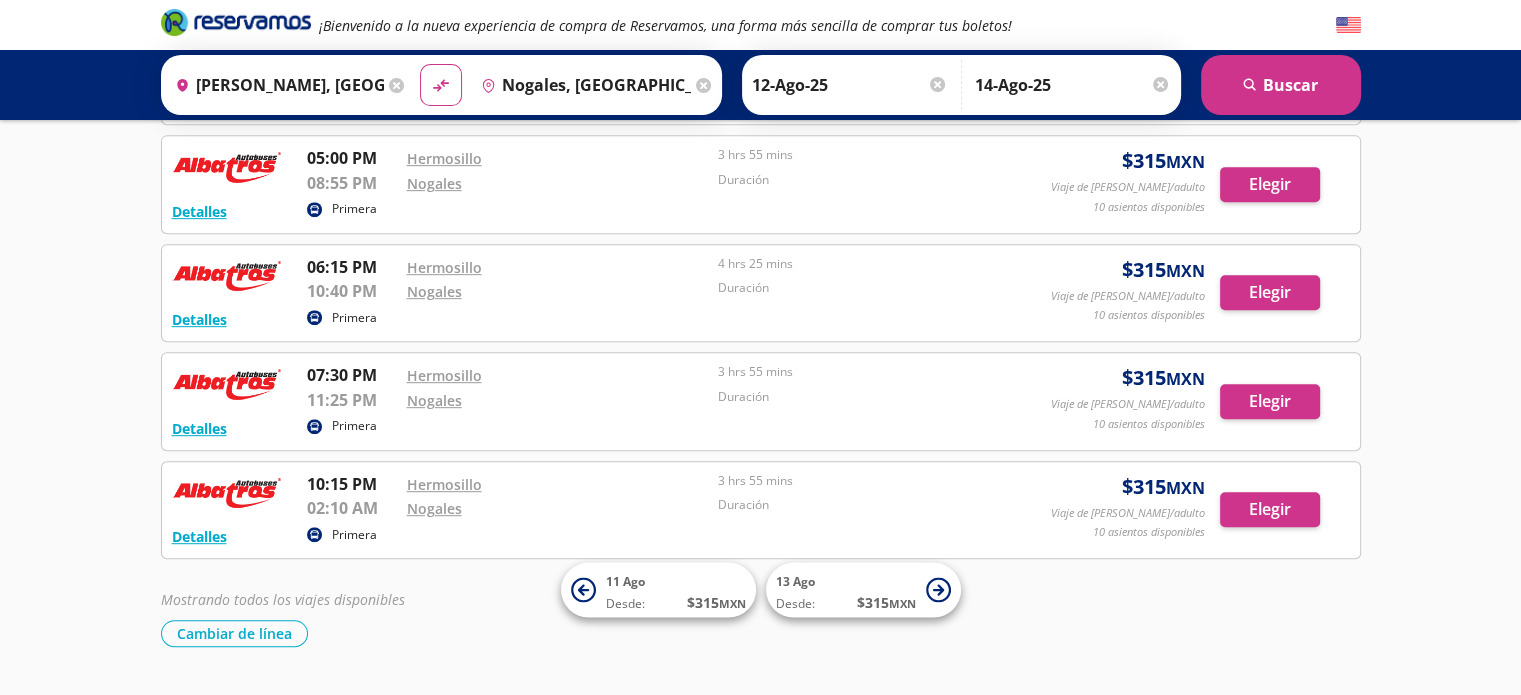 click on "¡Bienvenido a la nueva experiencia de compra de Reservamos, una forma más sencilla de comprar tus boletos! Origen
heroicons:map-pin-20-solid
[GEOGRAPHIC_DATA], [GEOGRAPHIC_DATA]
Destino
pin-outline
[GEOGRAPHIC_DATA], [GEOGRAPHIC_DATA]
material-symbols:compare-arrows-rounded
[PERSON_NAME] 12-Ago-25" at bounding box center (760, -108) 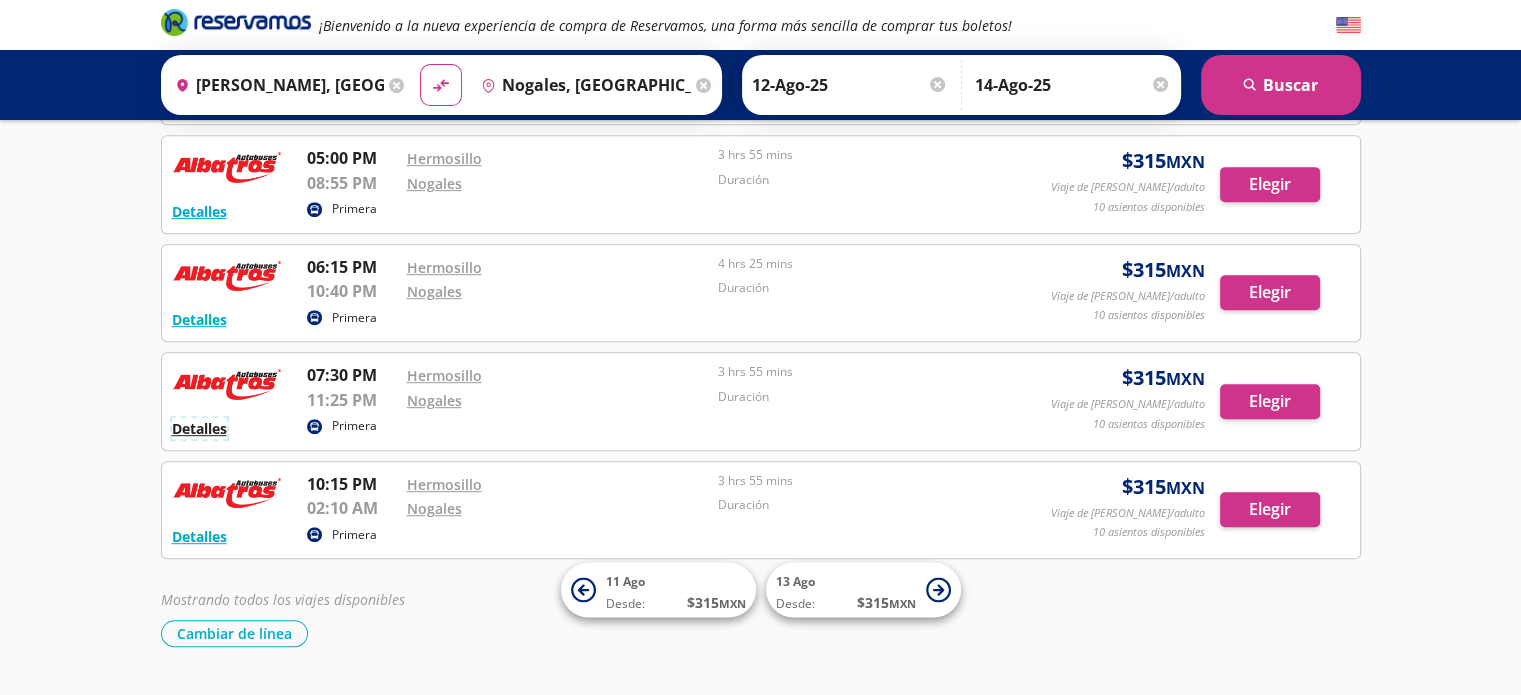 click on "Detalles" at bounding box center (199, 428) 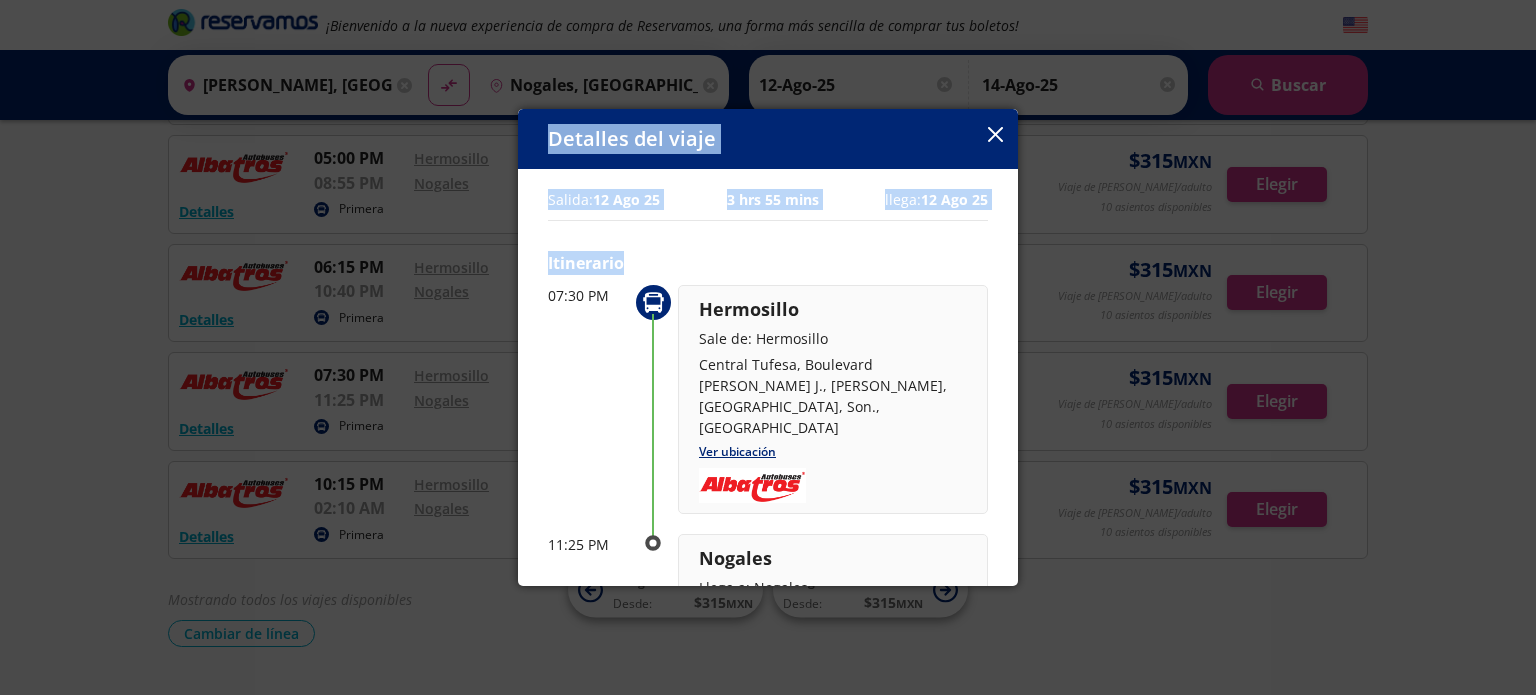 drag, startPoint x: 552, startPoint y: 137, endPoint x: 765, endPoint y: 239, distance: 236.16309 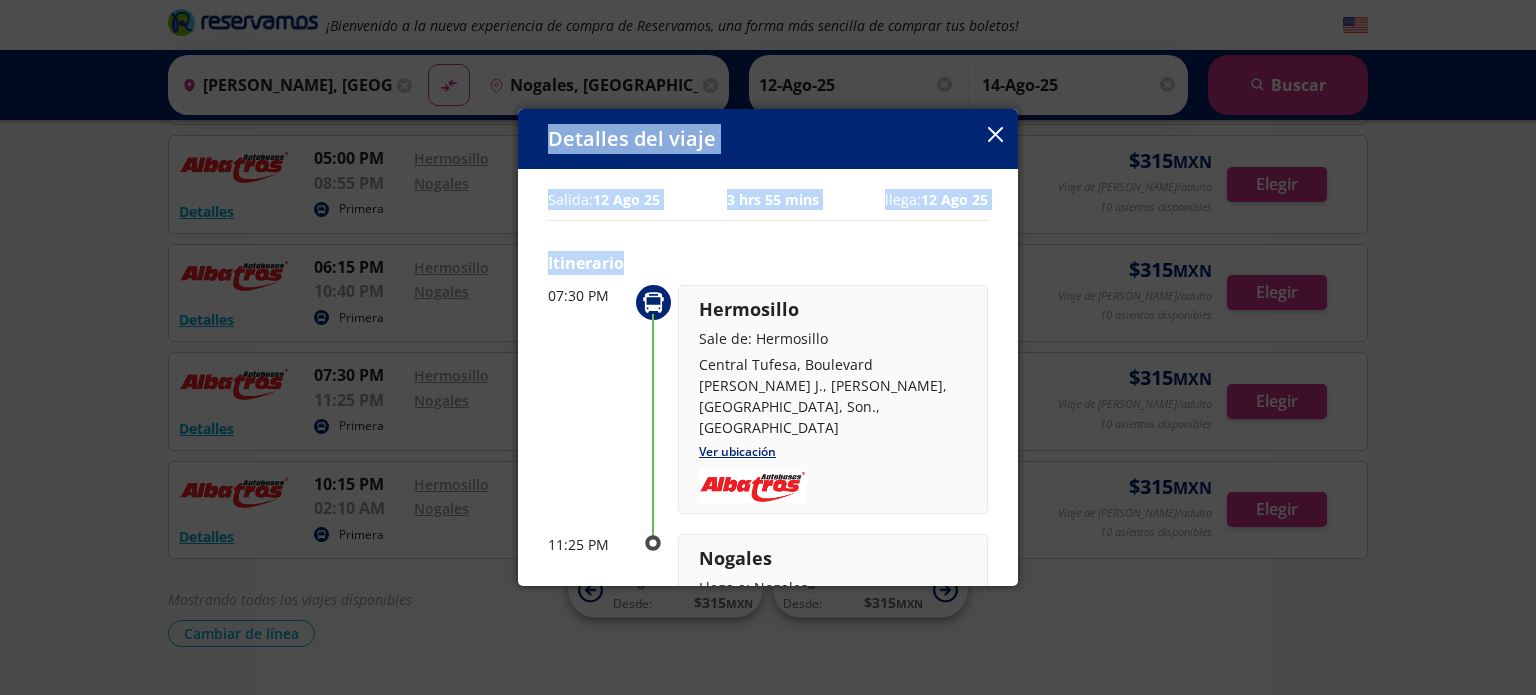 click on "Detalles del viaje Salida:  12 Ago 25 3 hrs 55 mins llega:  12 Ago 25 Itinerario 07:30 PM [PERSON_NAME] Sale de:  [PERSON_NAME][GEOGRAPHIC_DATA], [GEOGRAPHIC_DATA][PERSON_NAME], [PERSON_NAME], [GEOGRAPHIC_DATA], Son., [GEOGRAPHIC_DATA] ubicación 11:25 PM Nogales Llega a:  Nogales Av. [PERSON_NAME] 1925, Ferrocarrilera, 84066 Nogales, Son., [GEOGRAPHIC_DATA] Ver ubicación Amenidades y servicios" at bounding box center [768, 347] 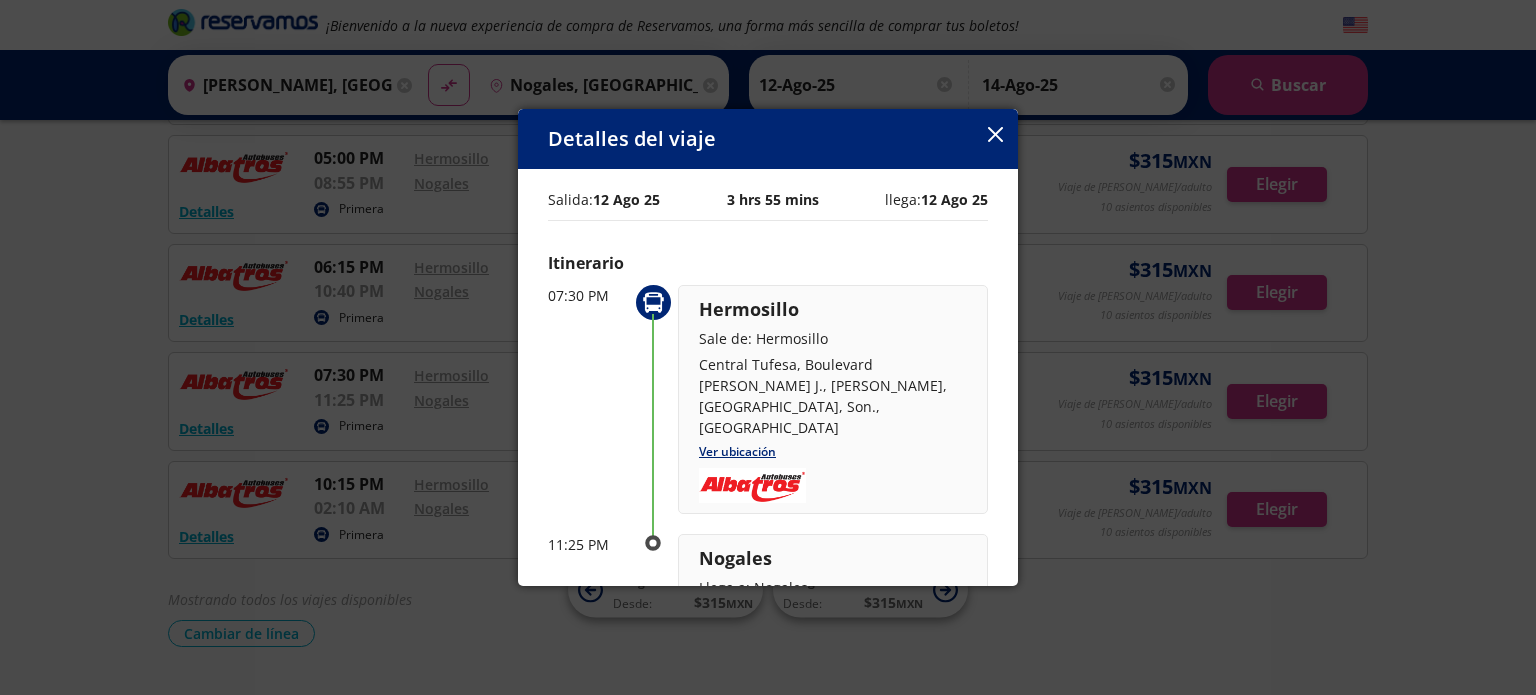 click on "Detalles del viaje Salida:  12 Ago 25 3 hrs 55 mins llega:  12 Ago 25 Itinerario 07:30 PM [PERSON_NAME] Sale de:  [PERSON_NAME][GEOGRAPHIC_DATA], [GEOGRAPHIC_DATA][PERSON_NAME], [PERSON_NAME], [GEOGRAPHIC_DATA], Son., [GEOGRAPHIC_DATA] ubicación 11:25 PM Nogales Llega a:  Nogales Av. [PERSON_NAME] 1925, Ferrocarrilera, 84066 Nogales, Son., [GEOGRAPHIC_DATA] Ver ubicación Amenidades y servicios" at bounding box center (768, 347) 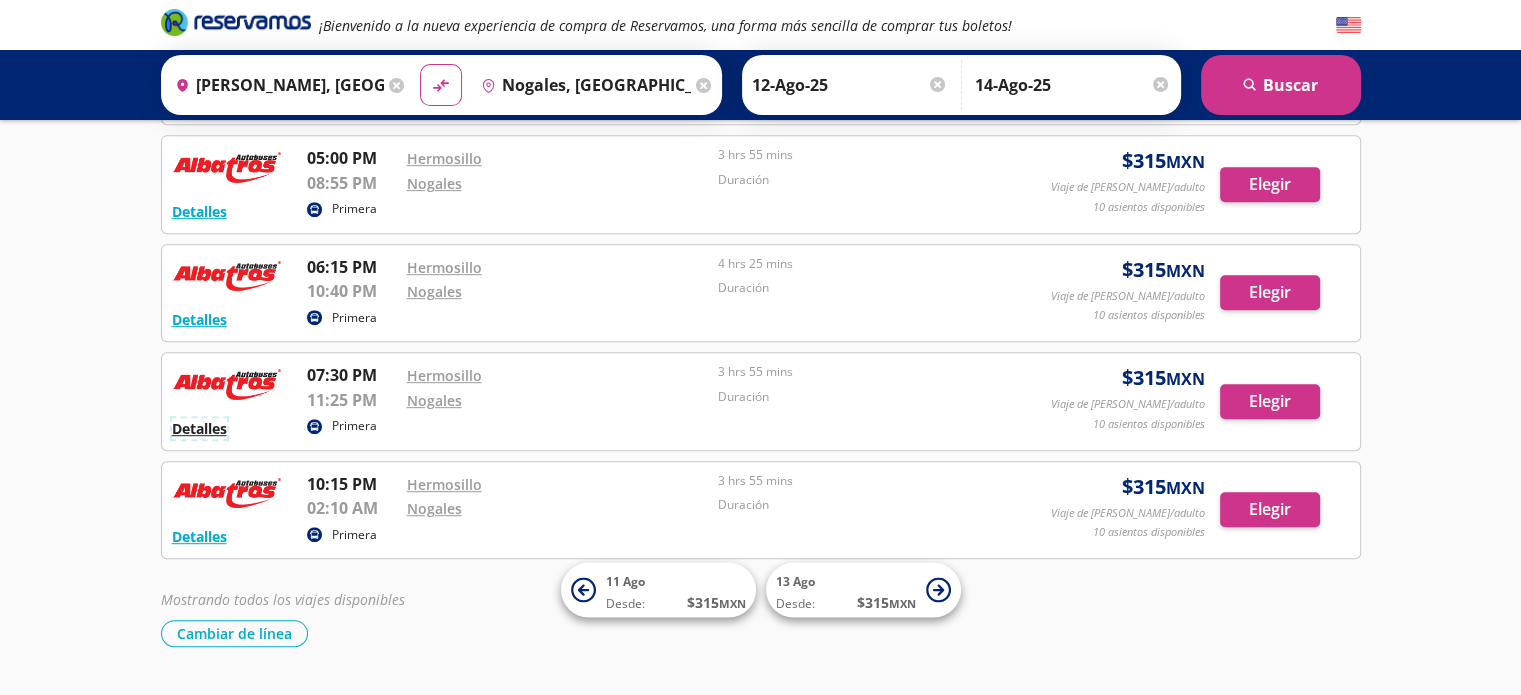 click on "Detalles" at bounding box center (199, 428) 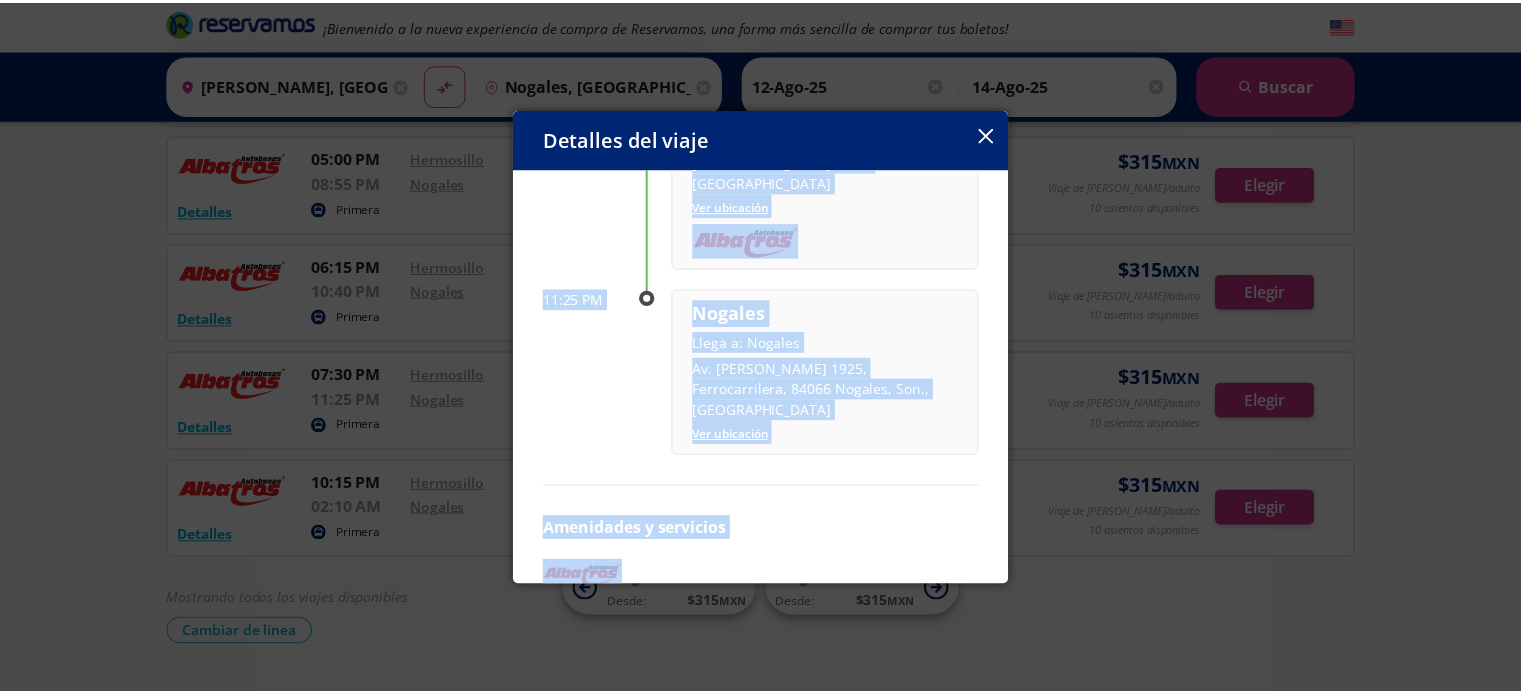 scroll, scrollTop: 256, scrollLeft: 0, axis: vertical 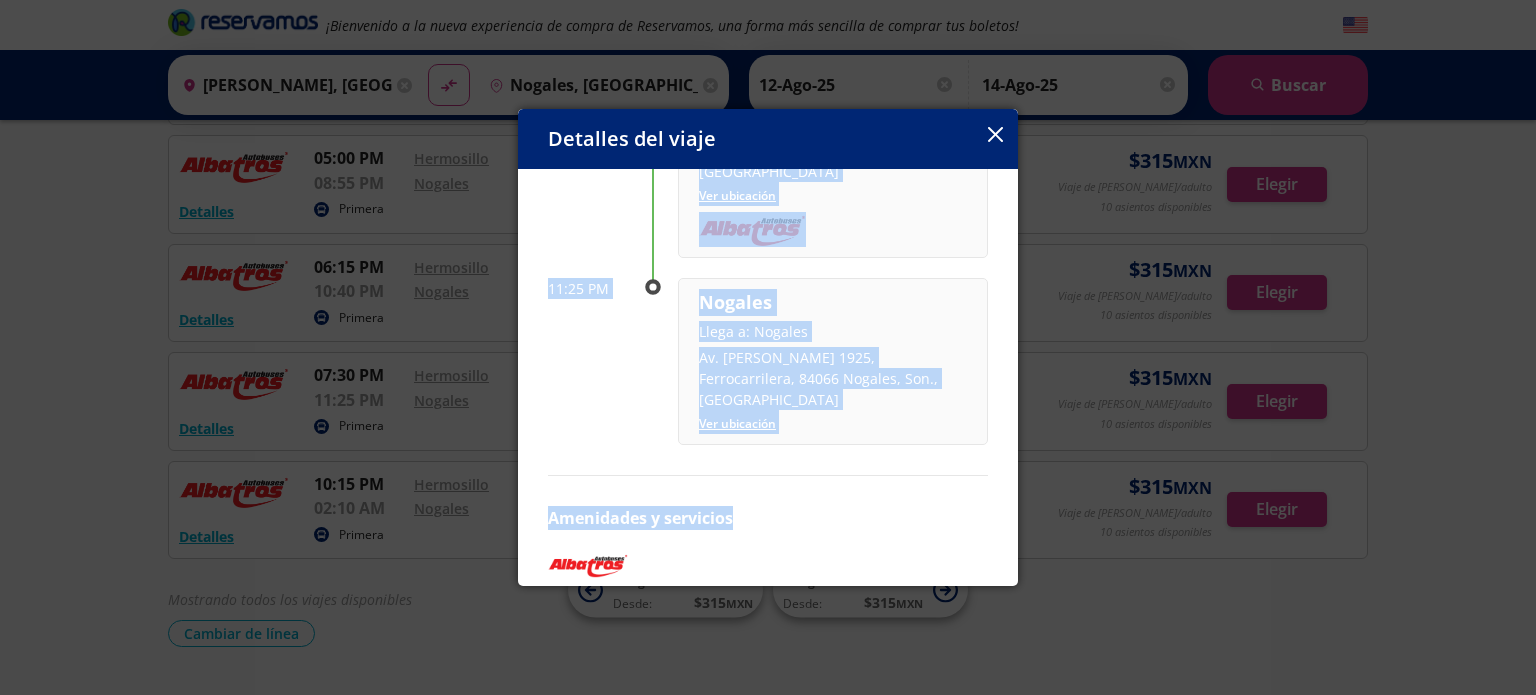 drag, startPoint x: 551, startPoint y: 187, endPoint x: 816, endPoint y: 469, distance: 386.97415 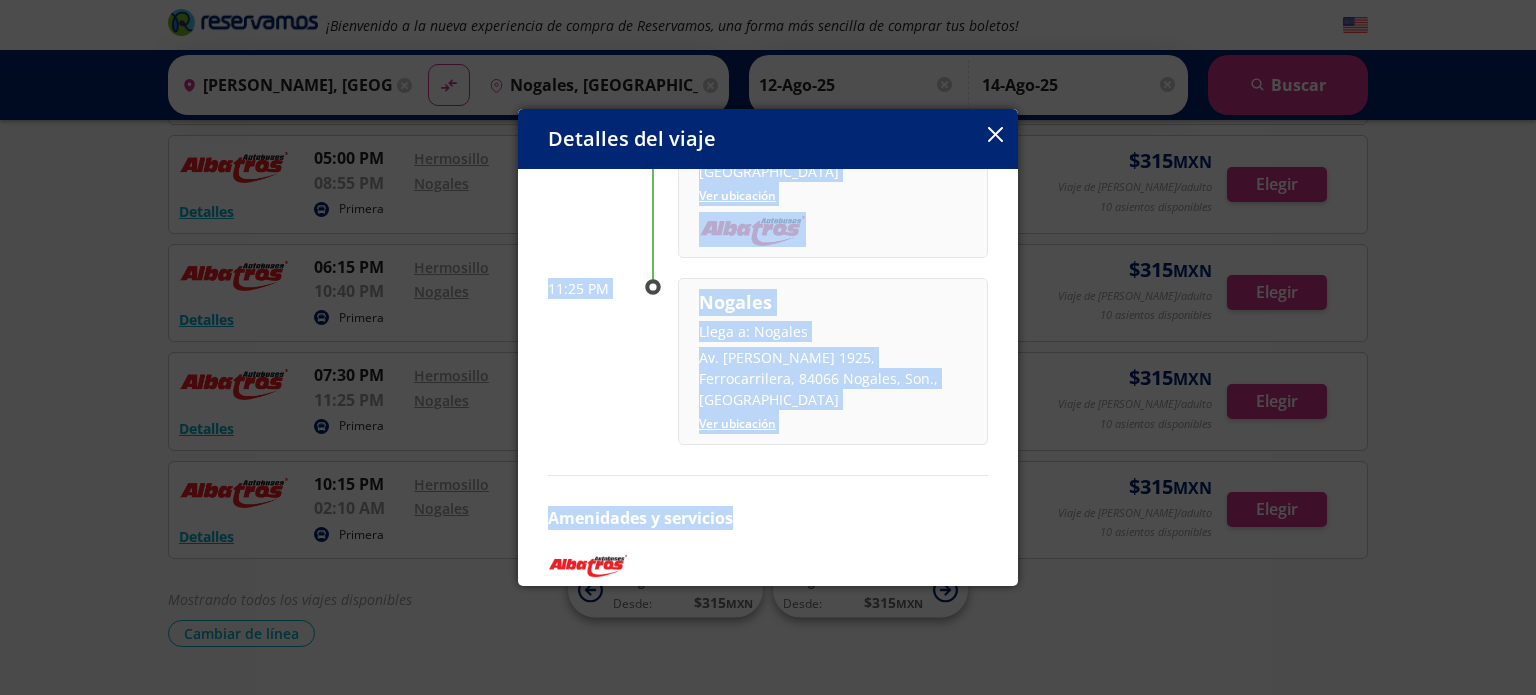 click on "Salida:  12 Ago 25 3 hrs 55 mins llega:  12 Ago 25 Itinerario 07:30 PM [PERSON_NAME] Sale de:  [PERSON_NAME][GEOGRAPHIC_DATA], [GEOGRAPHIC_DATA][PERSON_NAME], [GEOGRAPHIC_DATA], [GEOGRAPHIC_DATA], Son., [GEOGRAPHIC_DATA] ubicación 11:25 PM Nogales Llega a:  Nogales Av. [PERSON_NAME] 1925, Ferrocarrilera, 84066 Nogales, Son., [GEOGRAPHIC_DATA] Ver ubicación Amenidades y servicios" at bounding box center [768, 261] 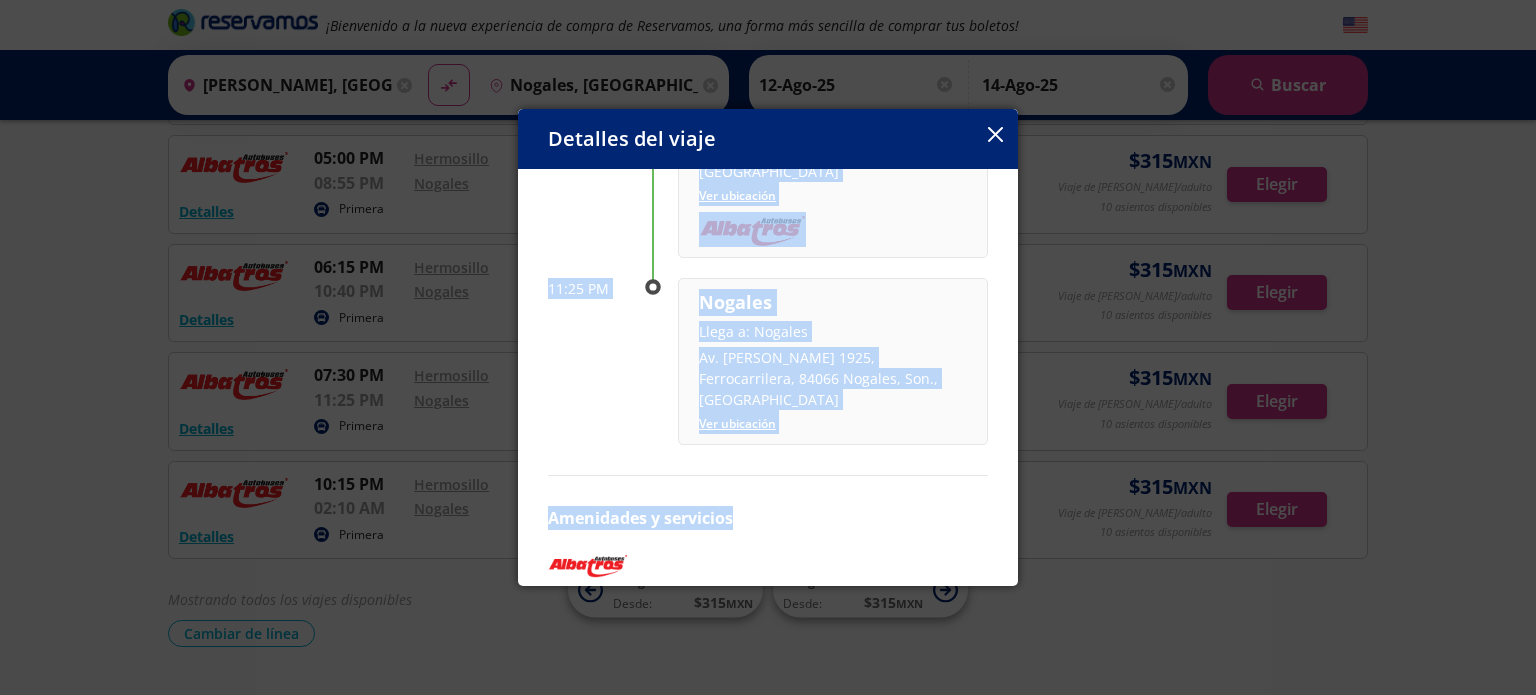 copy on "Salida:  12 Ago 25 3 hrs 55 mins llega:  12 Ago 25 Itinerario 07:30 PM [PERSON_NAME] Sale de:  [PERSON_NAME][GEOGRAPHIC_DATA], [GEOGRAPHIC_DATA][PERSON_NAME], [GEOGRAPHIC_DATA], [GEOGRAPHIC_DATA], Son., [GEOGRAPHIC_DATA] ubicación 11:25 PM Nogales Llega a:  Nogales Av. [PERSON_NAME] 1925, Ferrocarrilera, 84066 Nogales, Son., [GEOGRAPHIC_DATA] Ver ubicación Amenidades y servicios" 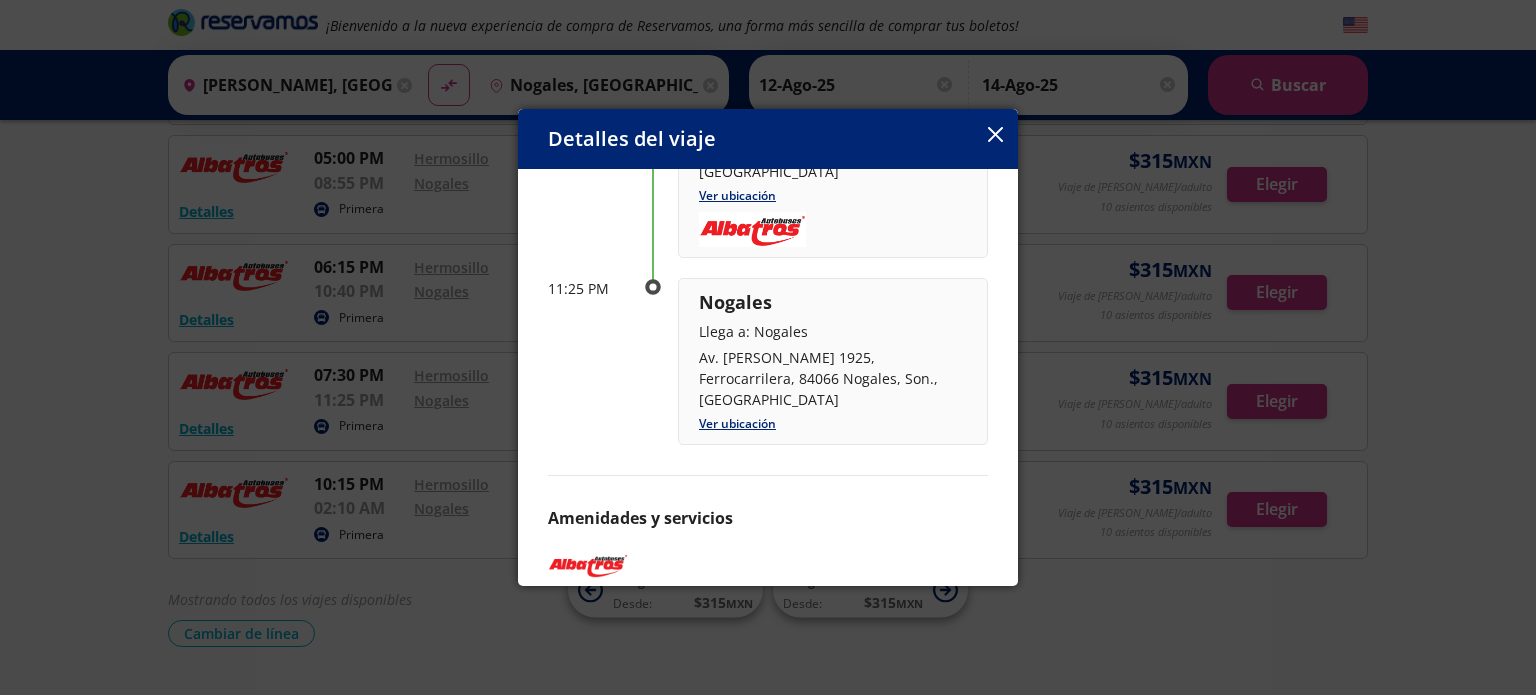 click on "Detalles del viaje" at bounding box center (768, 139) 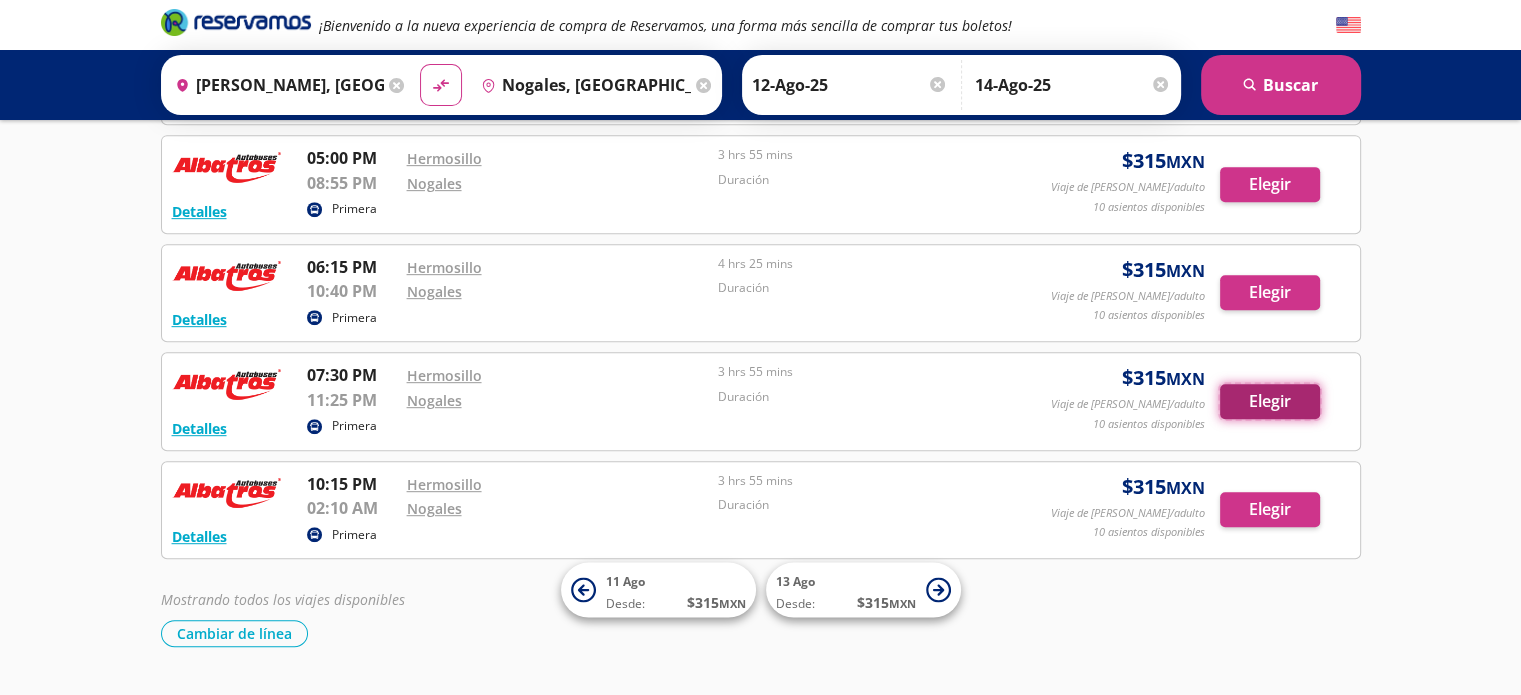 click on "Elegir" at bounding box center [1270, 401] 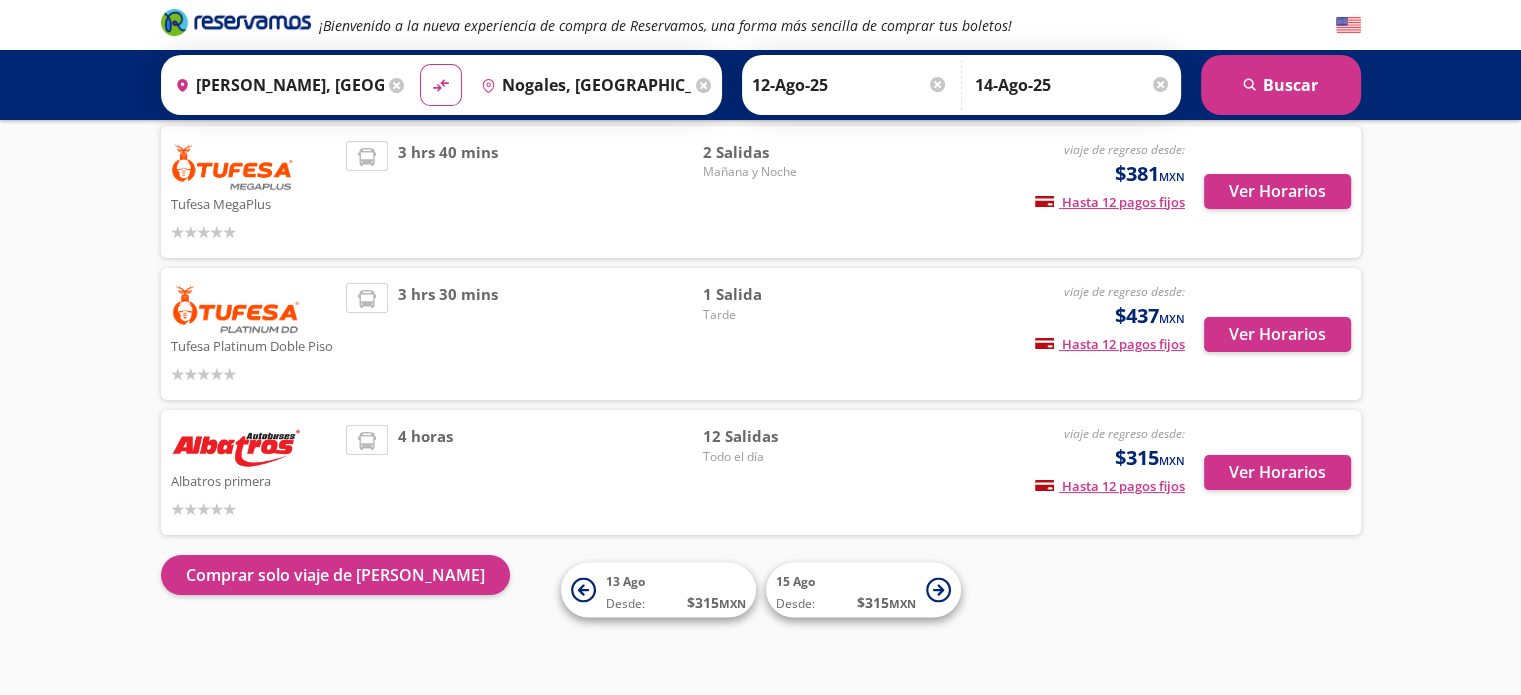 scroll, scrollTop: 279, scrollLeft: 0, axis: vertical 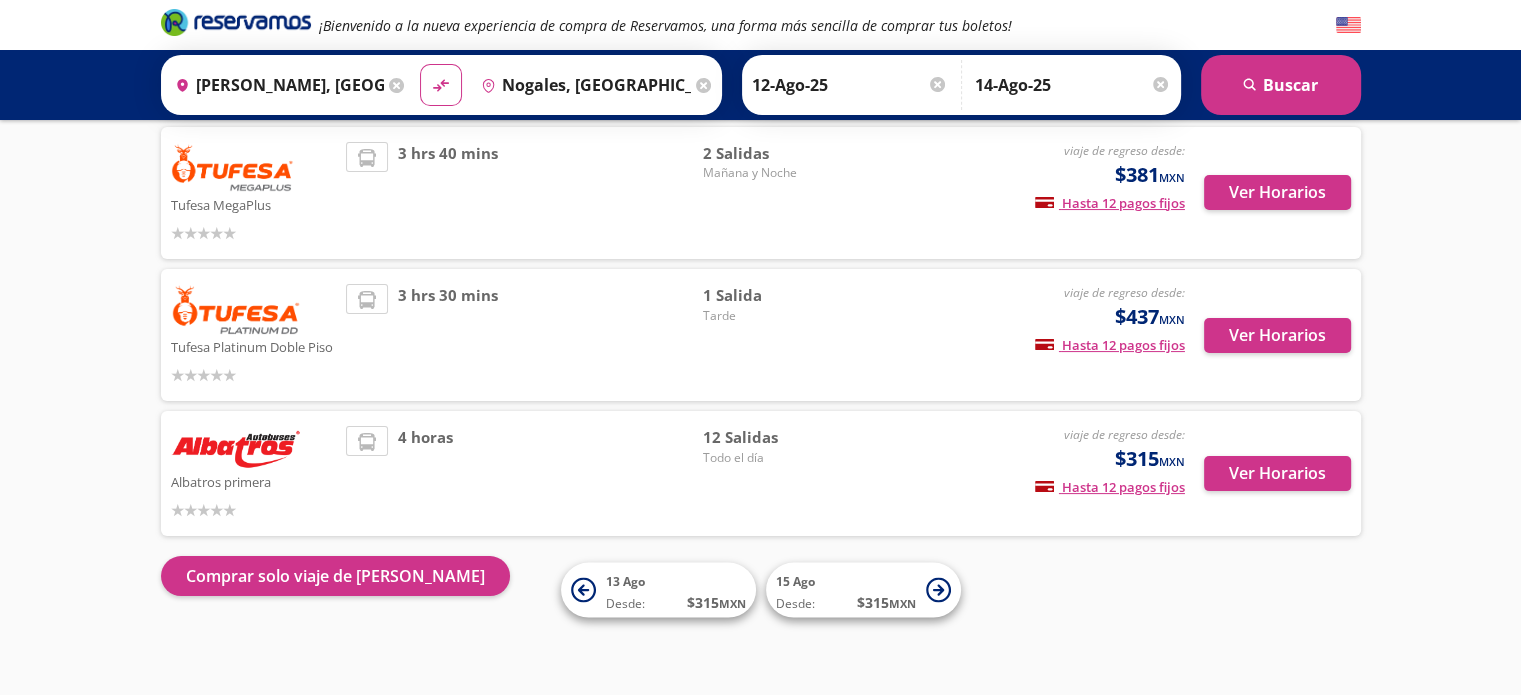 drag, startPoint x: 1517, startPoint y: 368, endPoint x: 1520, endPoint y: 387, distance: 19.235384 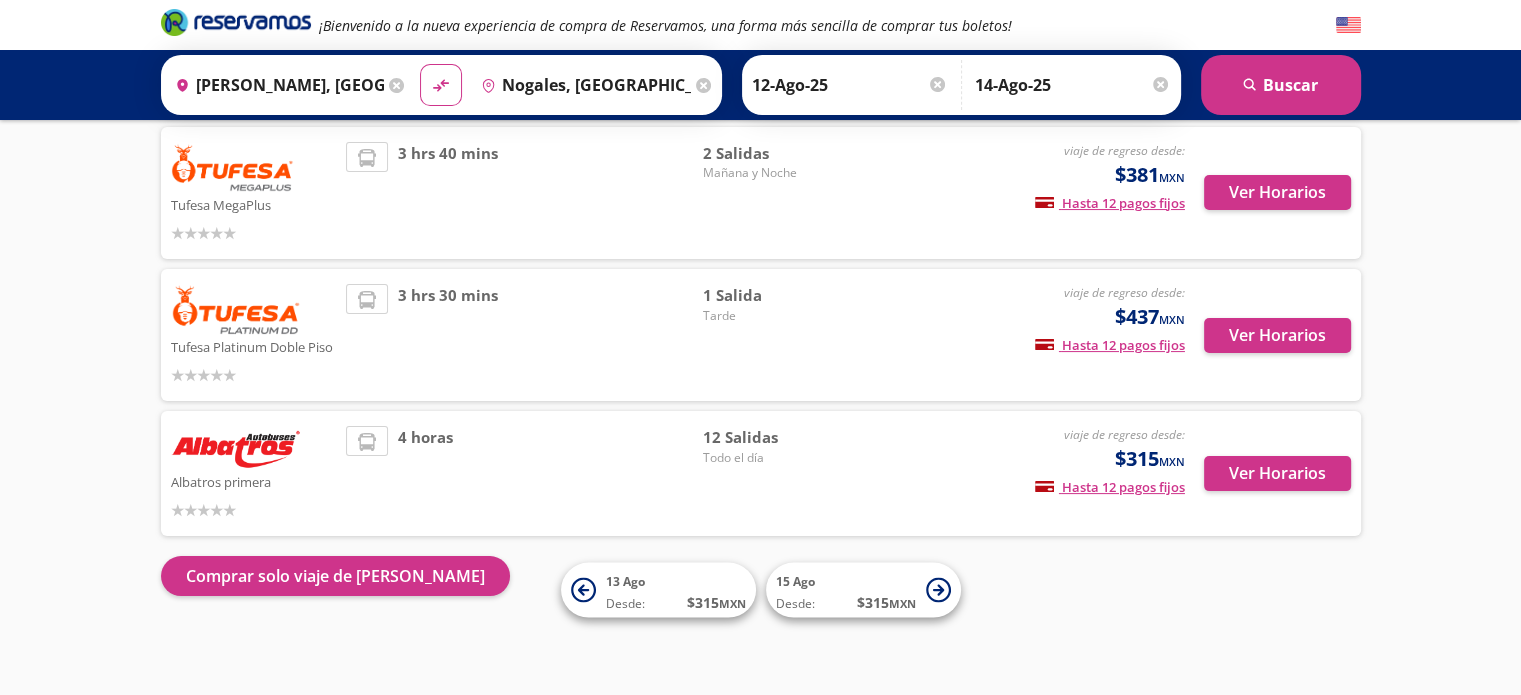 click on "¡Bienvenido a la nueva experiencia de compra de Reservamos, una forma más sencilla de comprar tus boletos! Origen
heroicons:map-pin-20-solid
[GEOGRAPHIC_DATA], [GEOGRAPHIC_DATA]
Destino
pin-outline
[GEOGRAPHIC_DATA], [GEOGRAPHIC_DATA]
material-symbols:compare-arrows-rounded
[PERSON_NAME] 12-Ago-25" at bounding box center [760, 208] 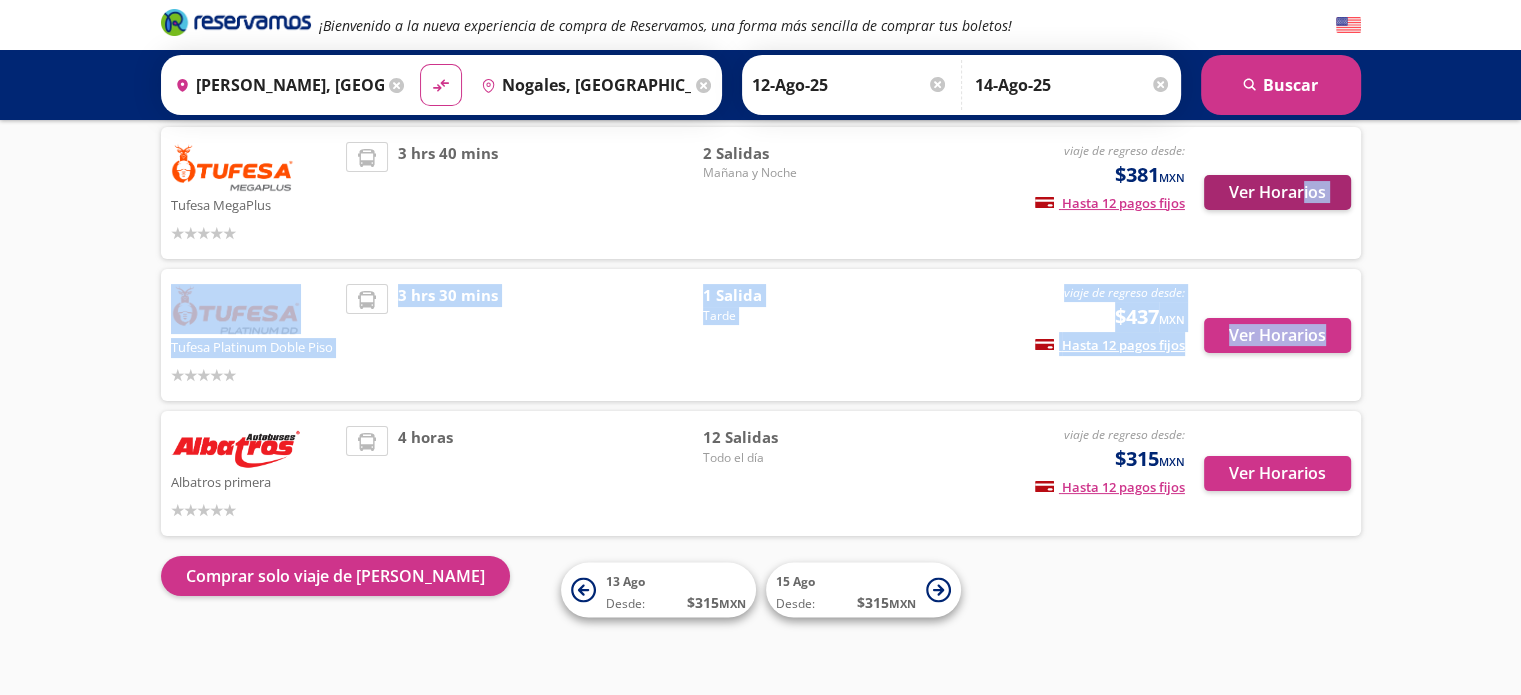 drag, startPoint x: 1520, startPoint y: 387, endPoint x: 1301, endPoint y: 180, distance: 301.347 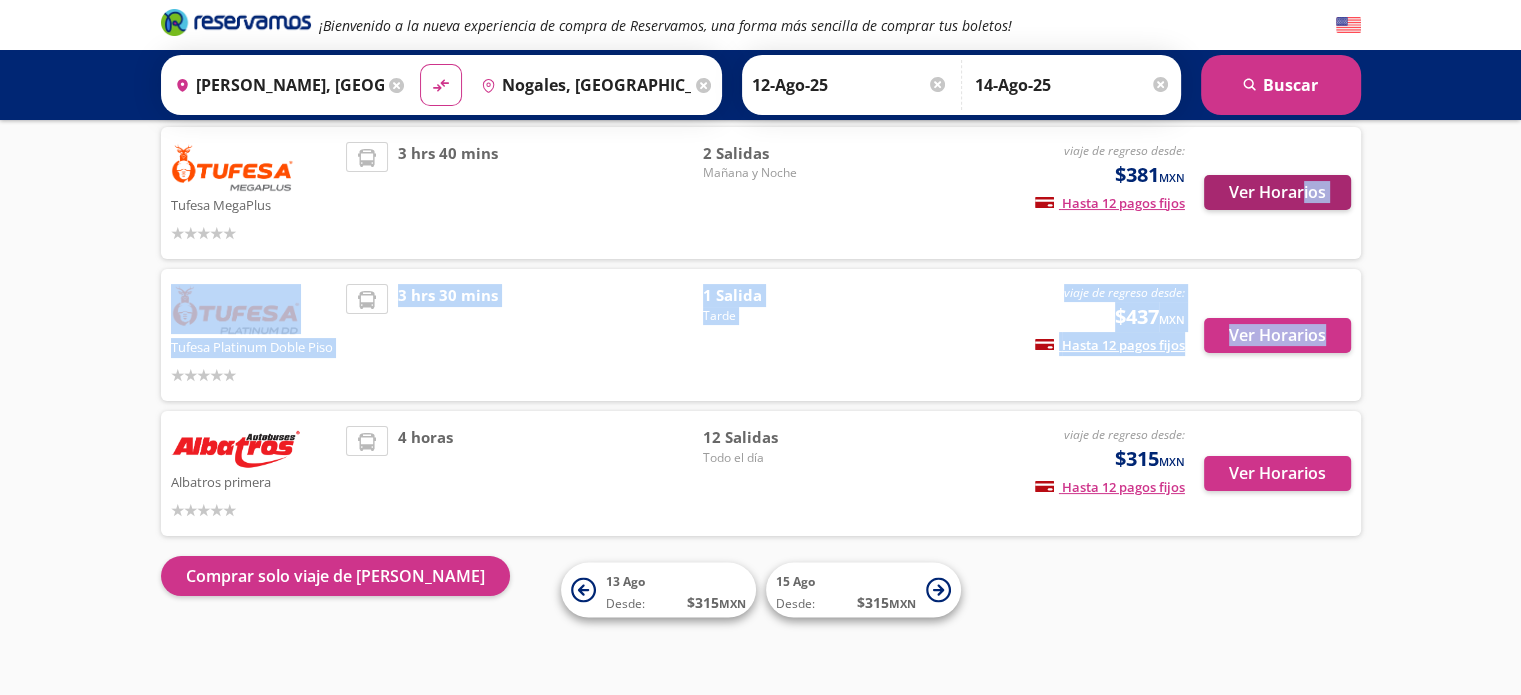 click on "¡Bienvenido a la nueva experiencia de compra de Reservamos, una forma más sencilla de comprar tus boletos! Origen
heroicons:map-pin-20-solid
[GEOGRAPHIC_DATA], [GEOGRAPHIC_DATA]
Destino
pin-outline
[GEOGRAPHIC_DATA], [GEOGRAPHIC_DATA]
material-symbols:compare-arrows-rounded
[PERSON_NAME] 12-Ago-25" at bounding box center (760, 208) 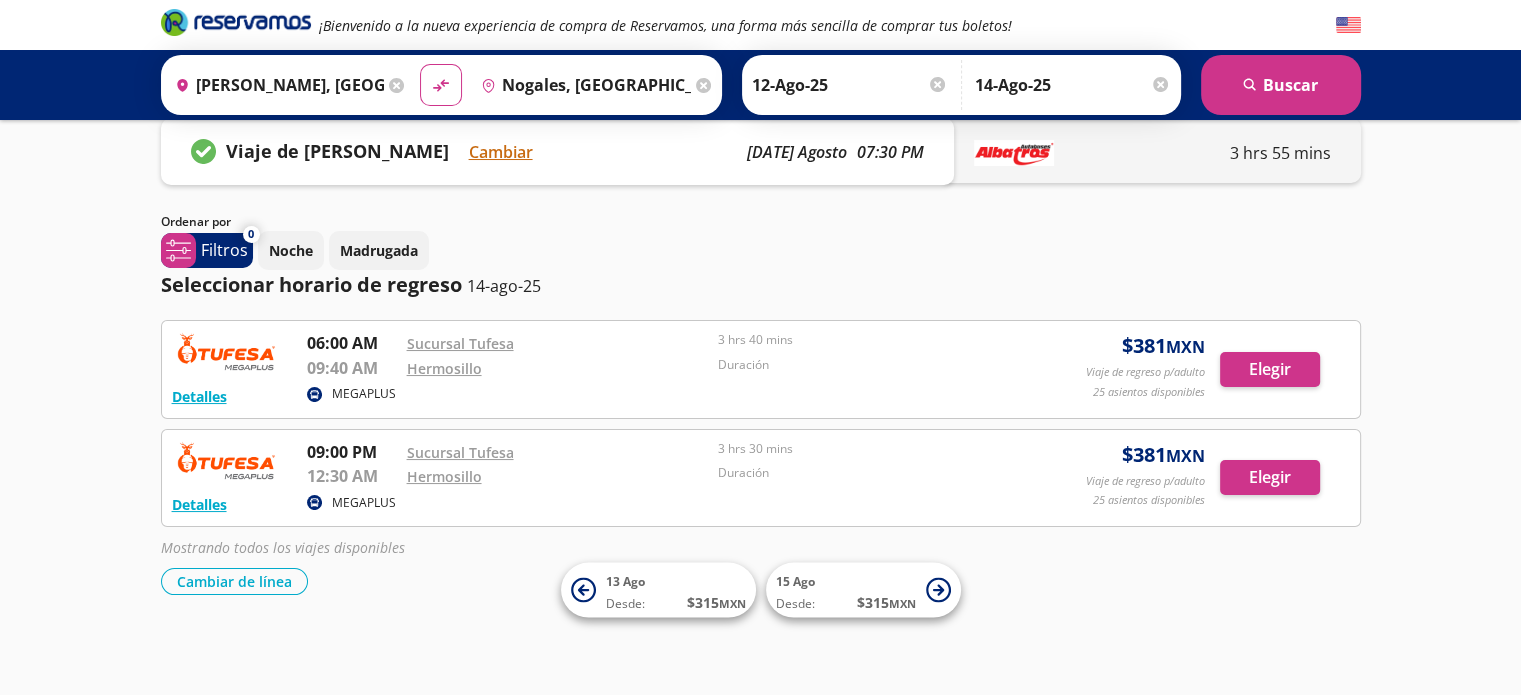 scroll, scrollTop: 0, scrollLeft: 0, axis: both 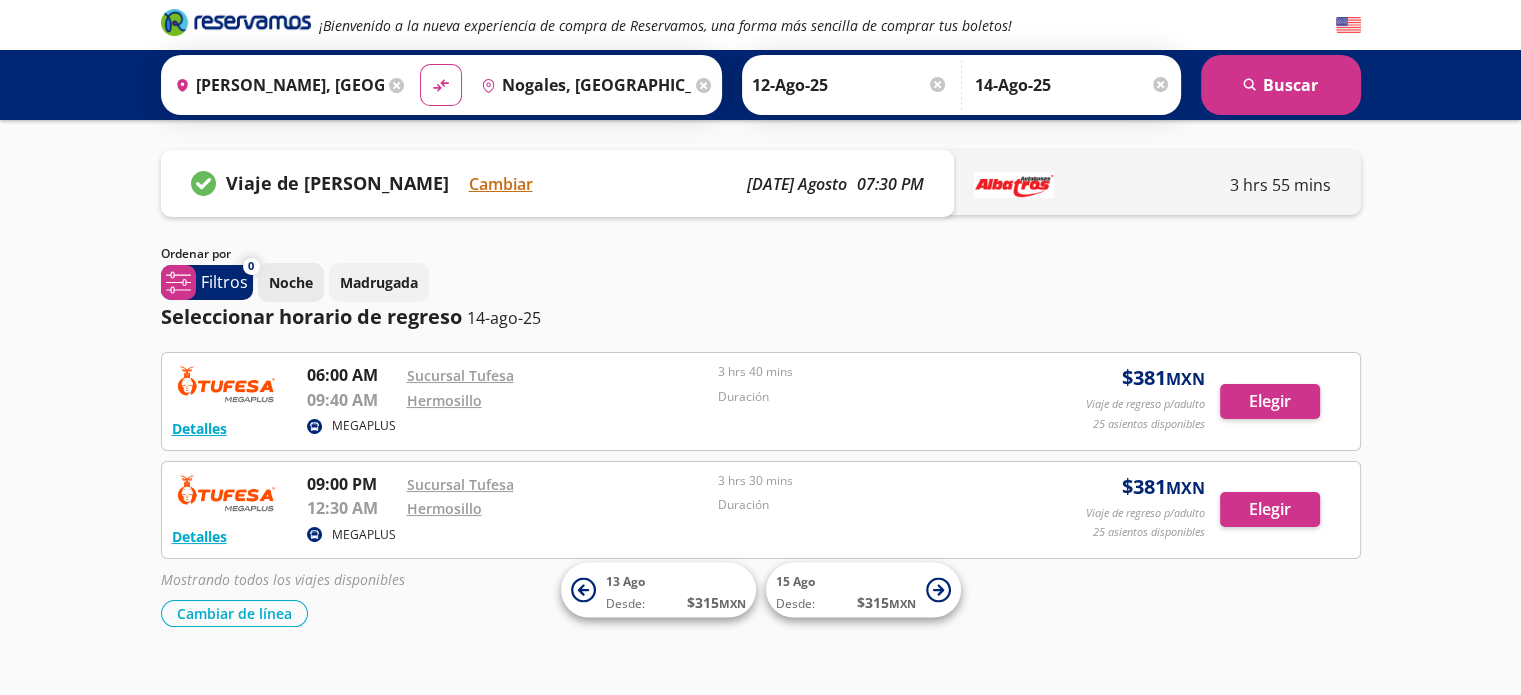 click on "Noche" at bounding box center (291, 282) 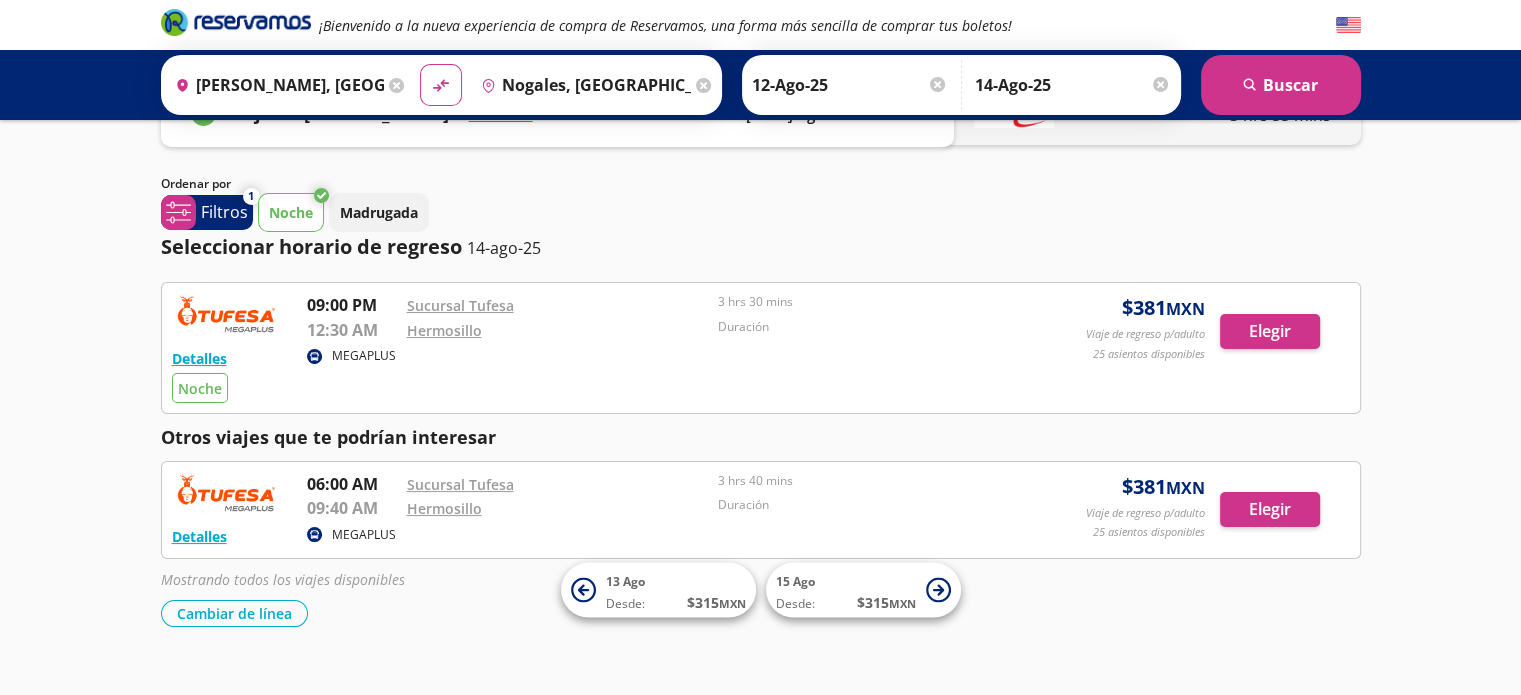 scroll, scrollTop: 100, scrollLeft: 0, axis: vertical 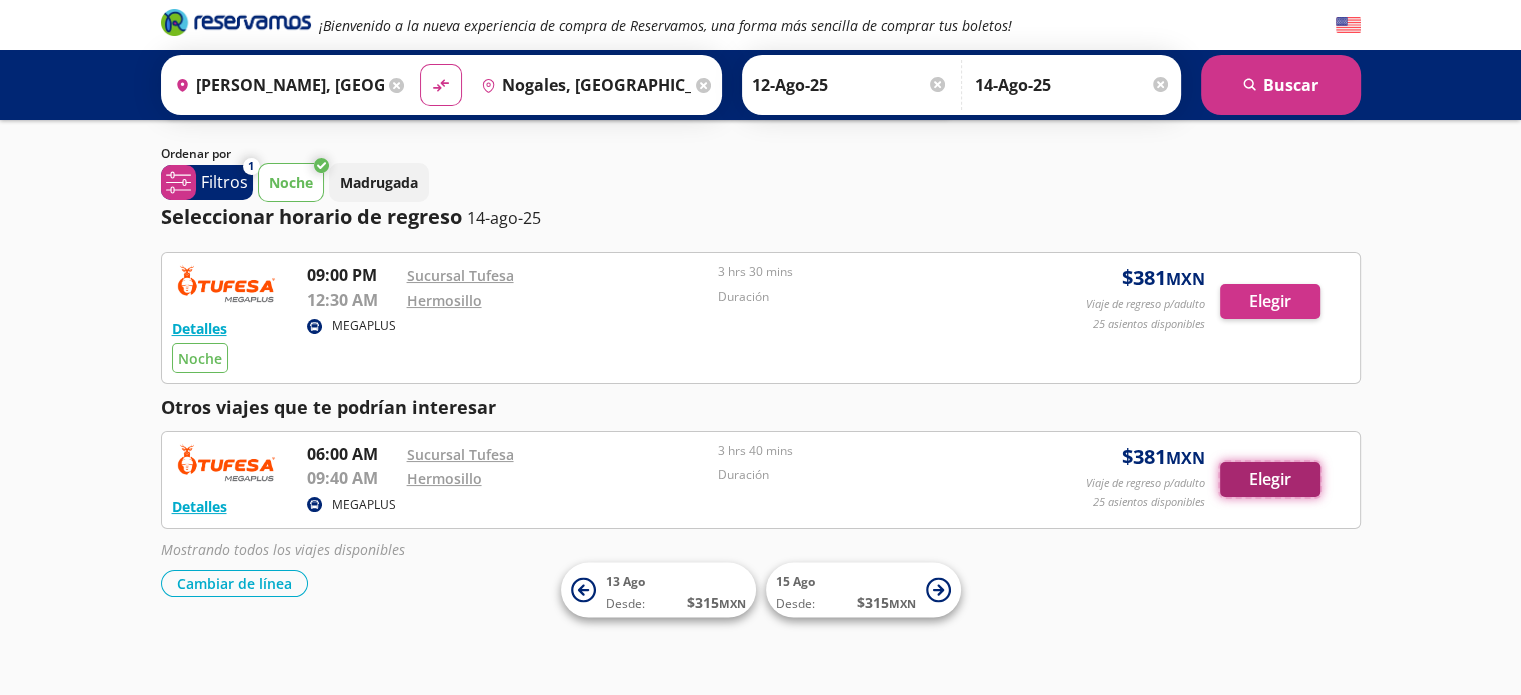 click on "Elegir" at bounding box center [1270, 479] 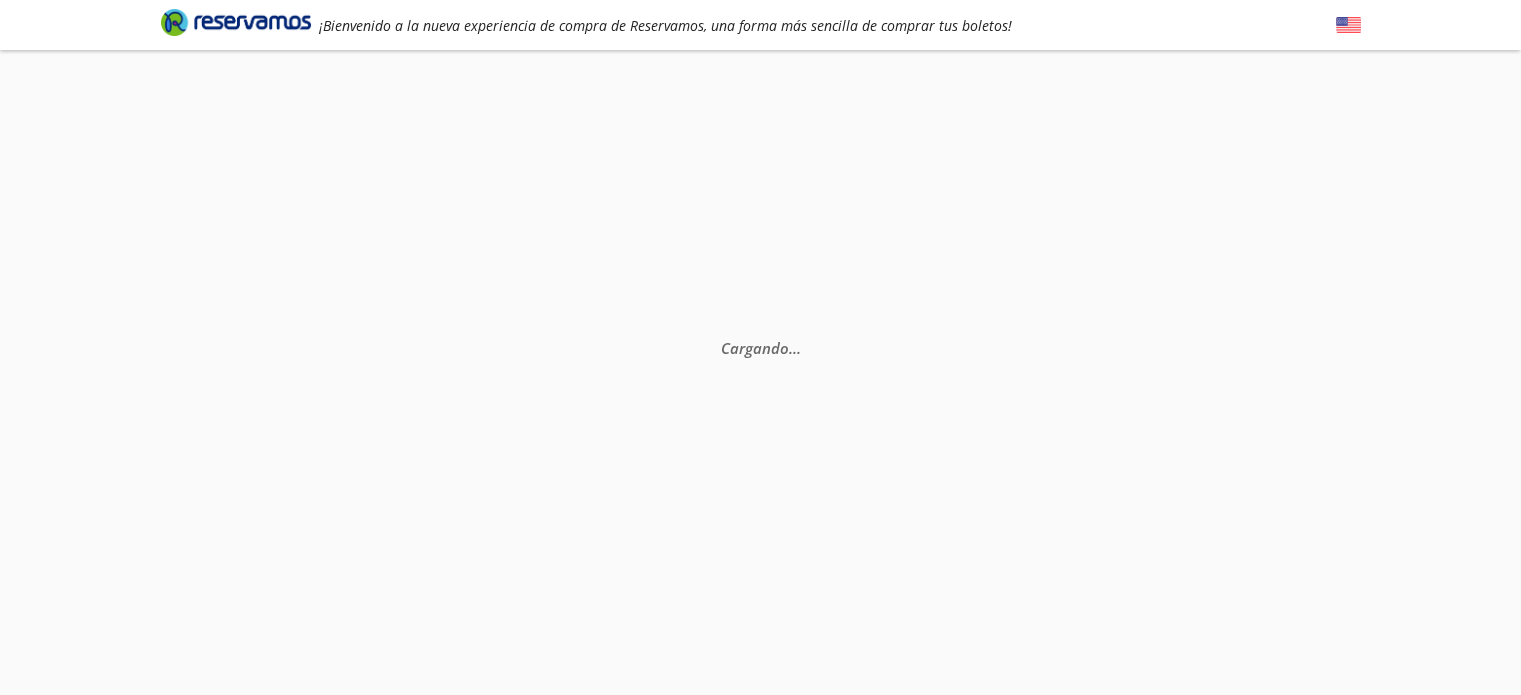 scroll, scrollTop: 0, scrollLeft: 0, axis: both 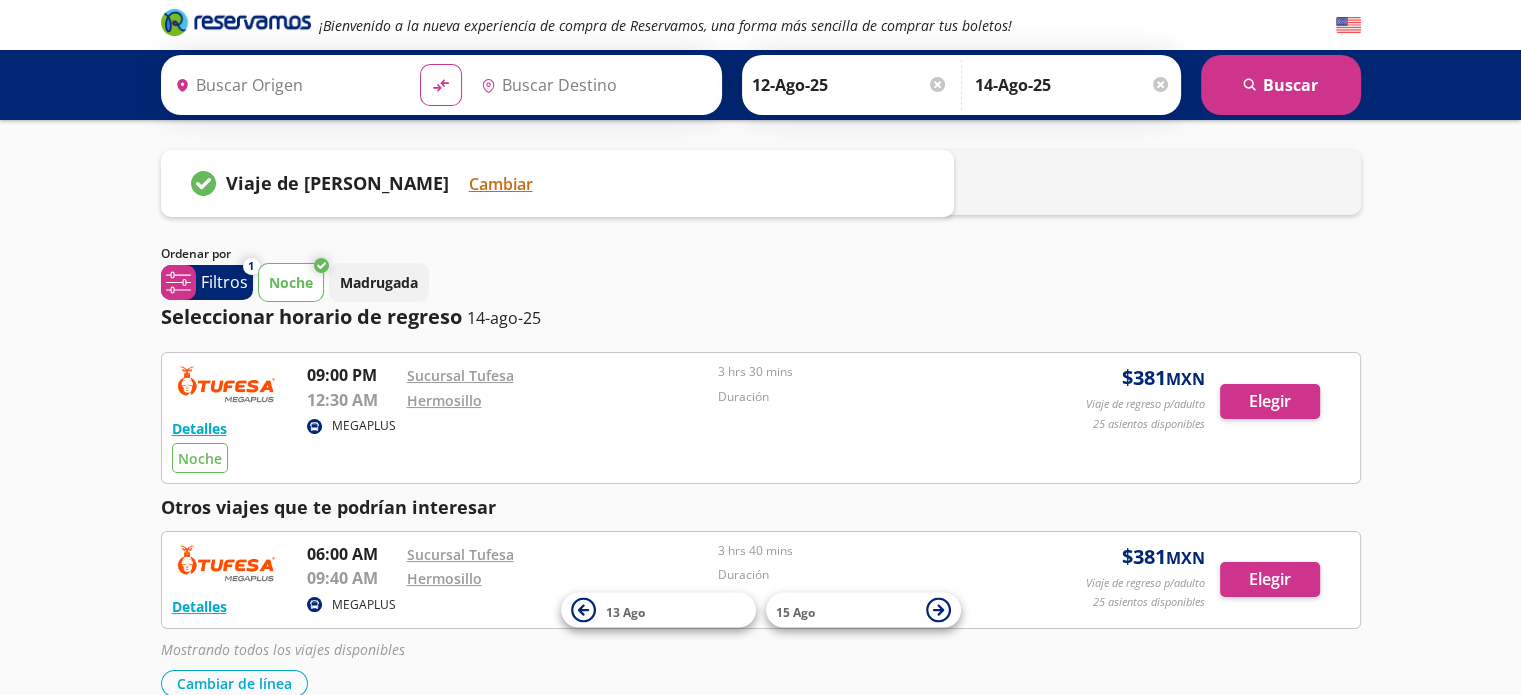type on "[PERSON_NAME], [GEOGRAPHIC_DATA]" 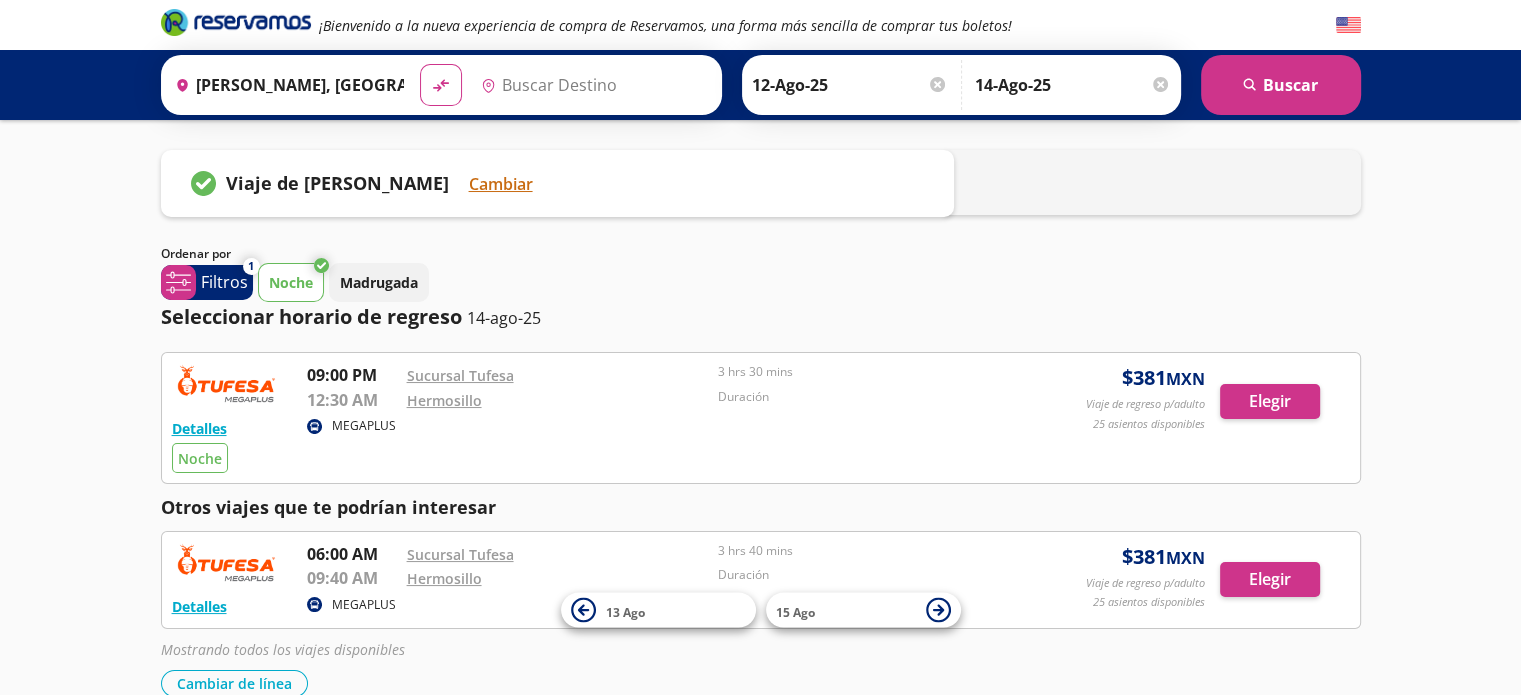 type on "Nogales, [GEOGRAPHIC_DATA]" 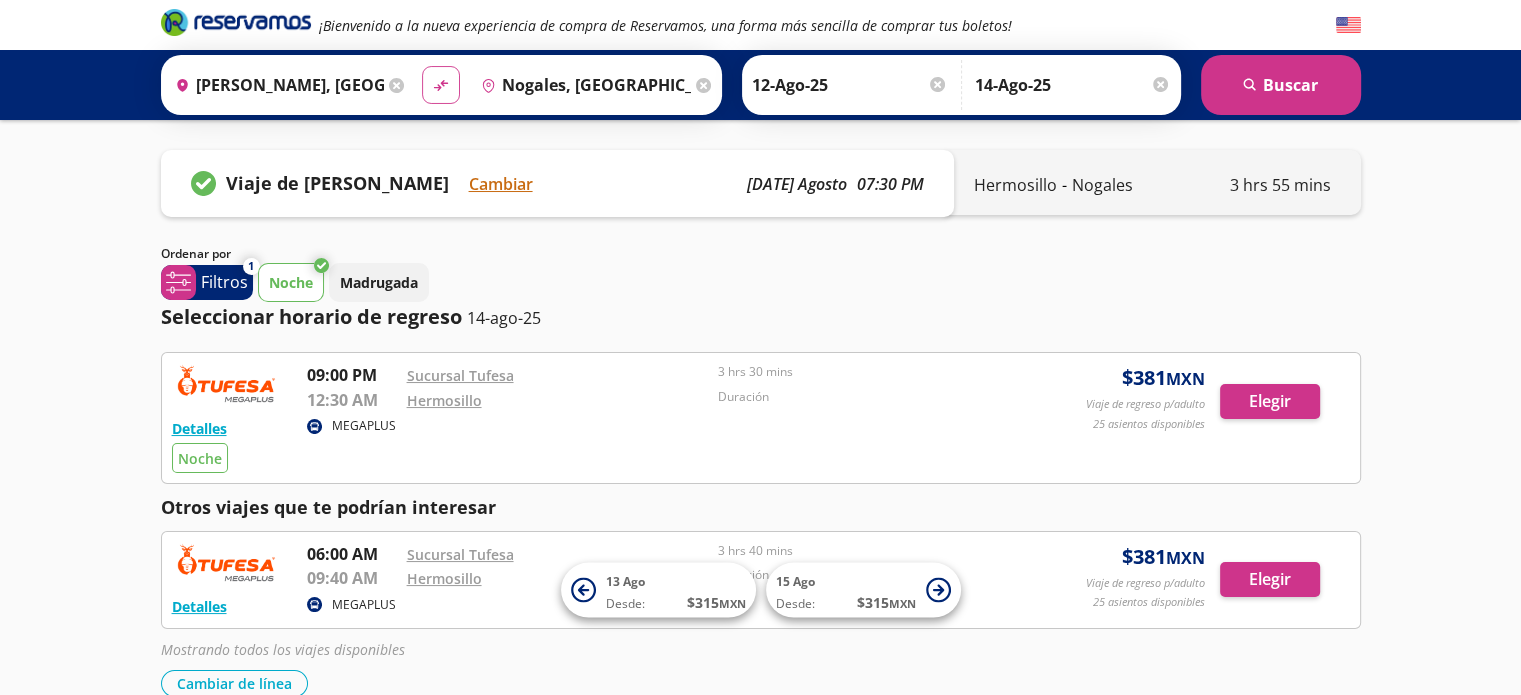 click on "material-symbols:compare-arrows-rounded" 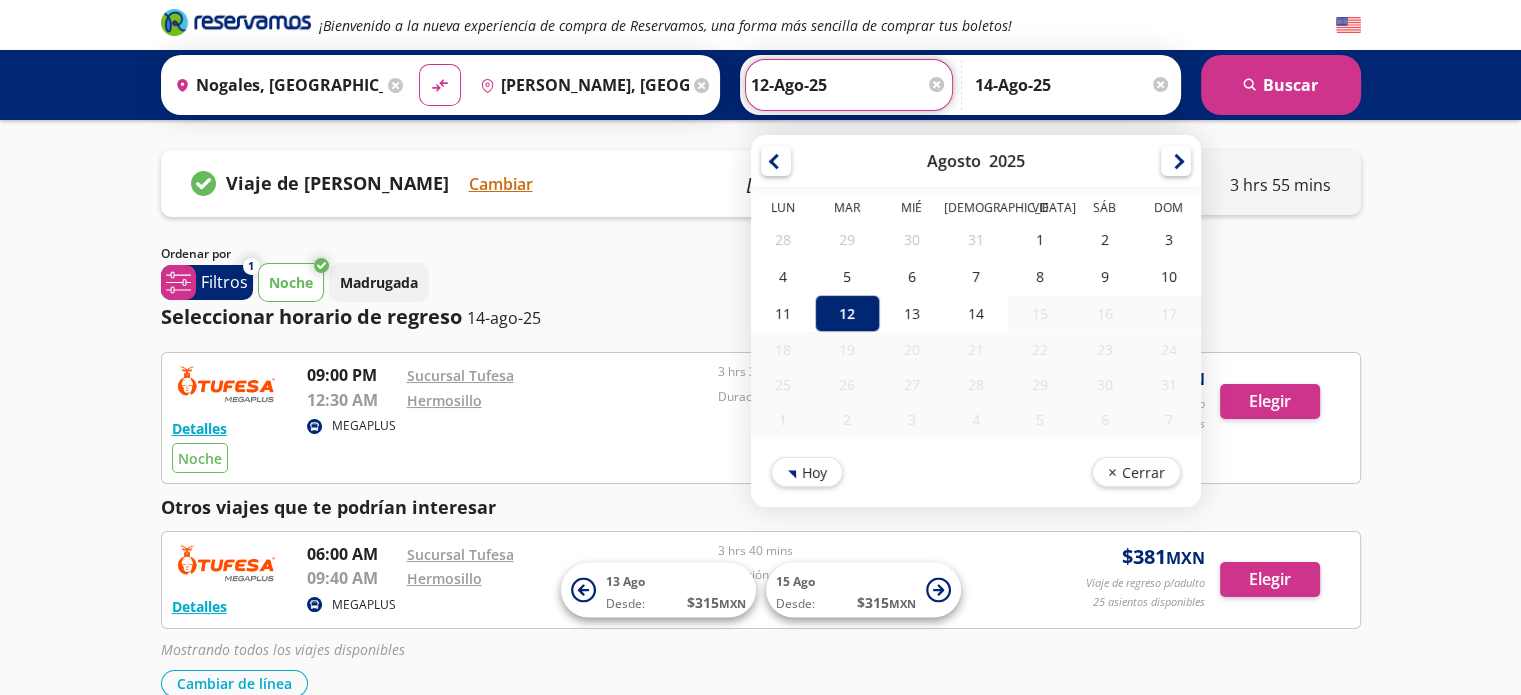 click on "12-Ago-25" at bounding box center (849, 85) 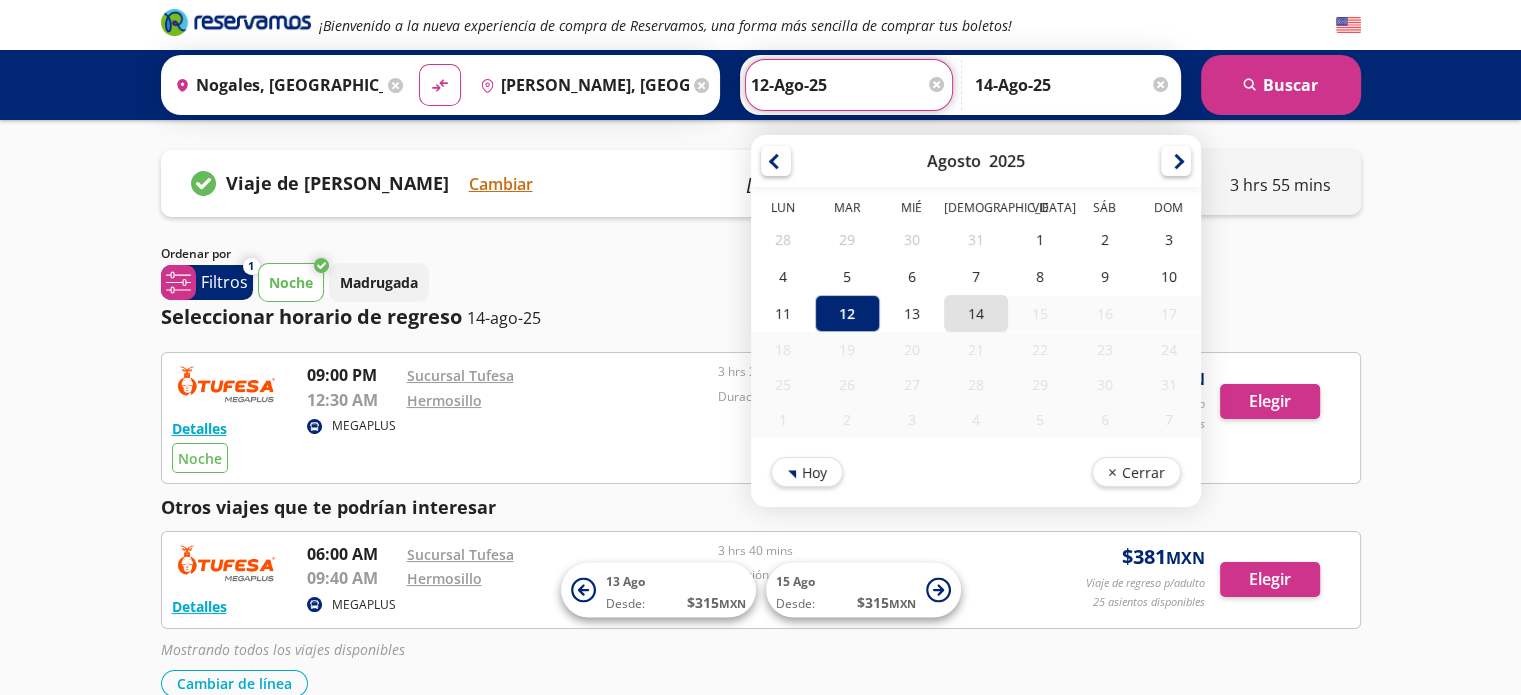 click on "14" at bounding box center (975, 313) 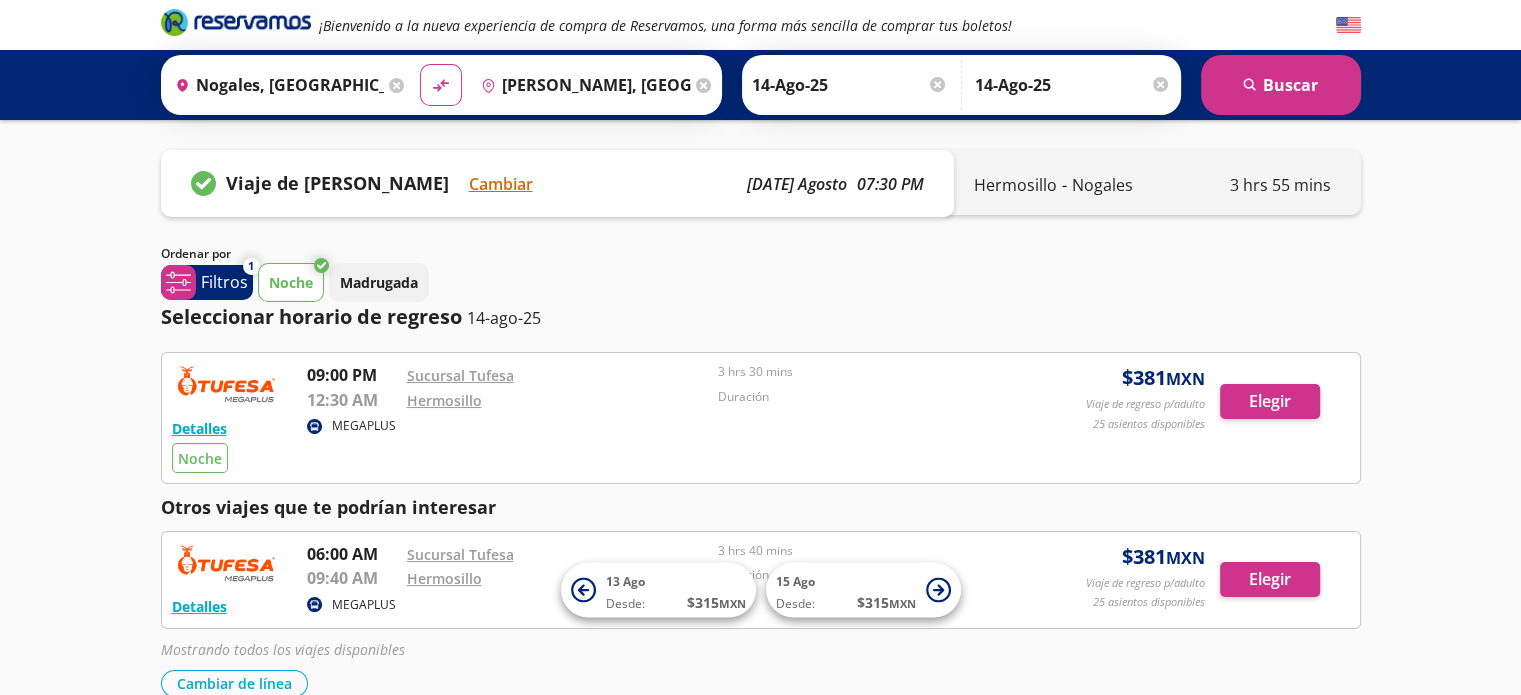 click at bounding box center (1160, 84) 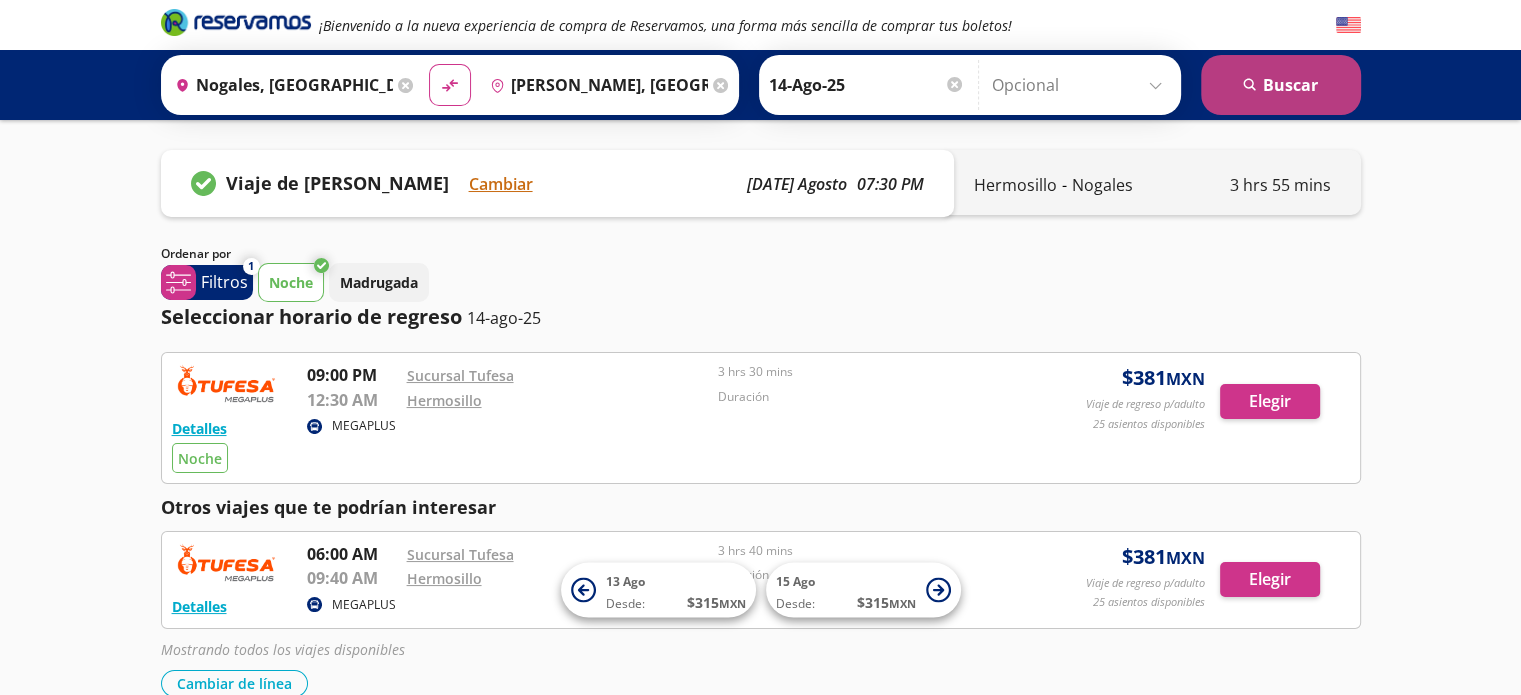 click on "search
[GEOGRAPHIC_DATA]" at bounding box center (1281, 85) 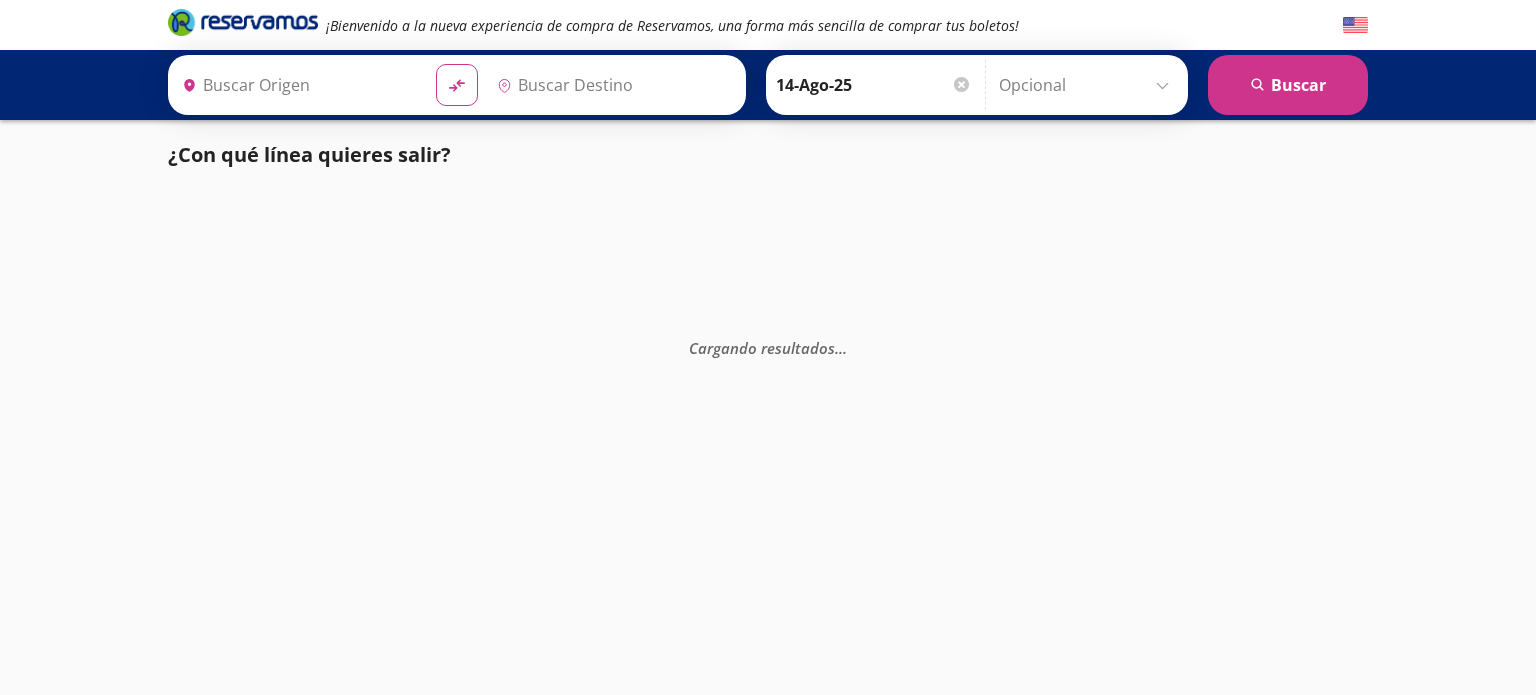 type on "Nogales, [GEOGRAPHIC_DATA]" 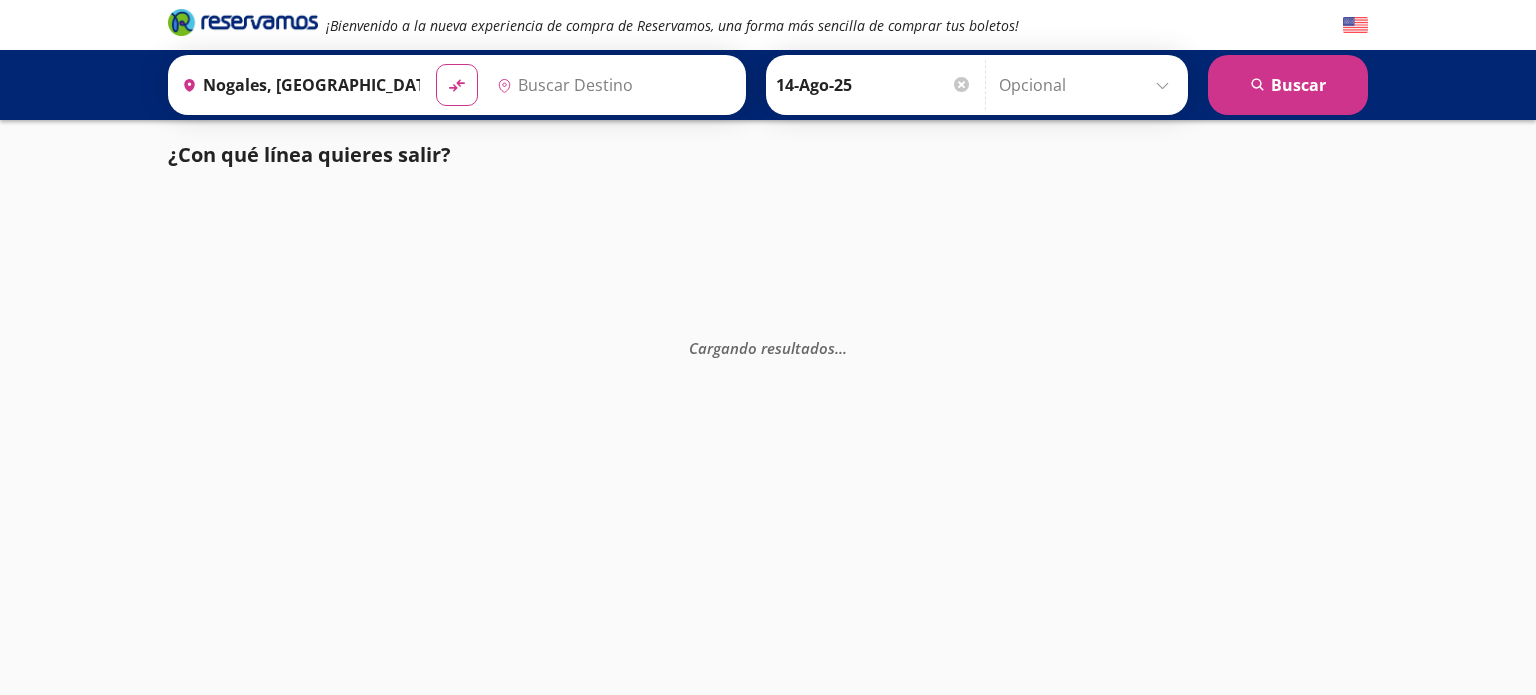 type on "[PERSON_NAME], [GEOGRAPHIC_DATA]" 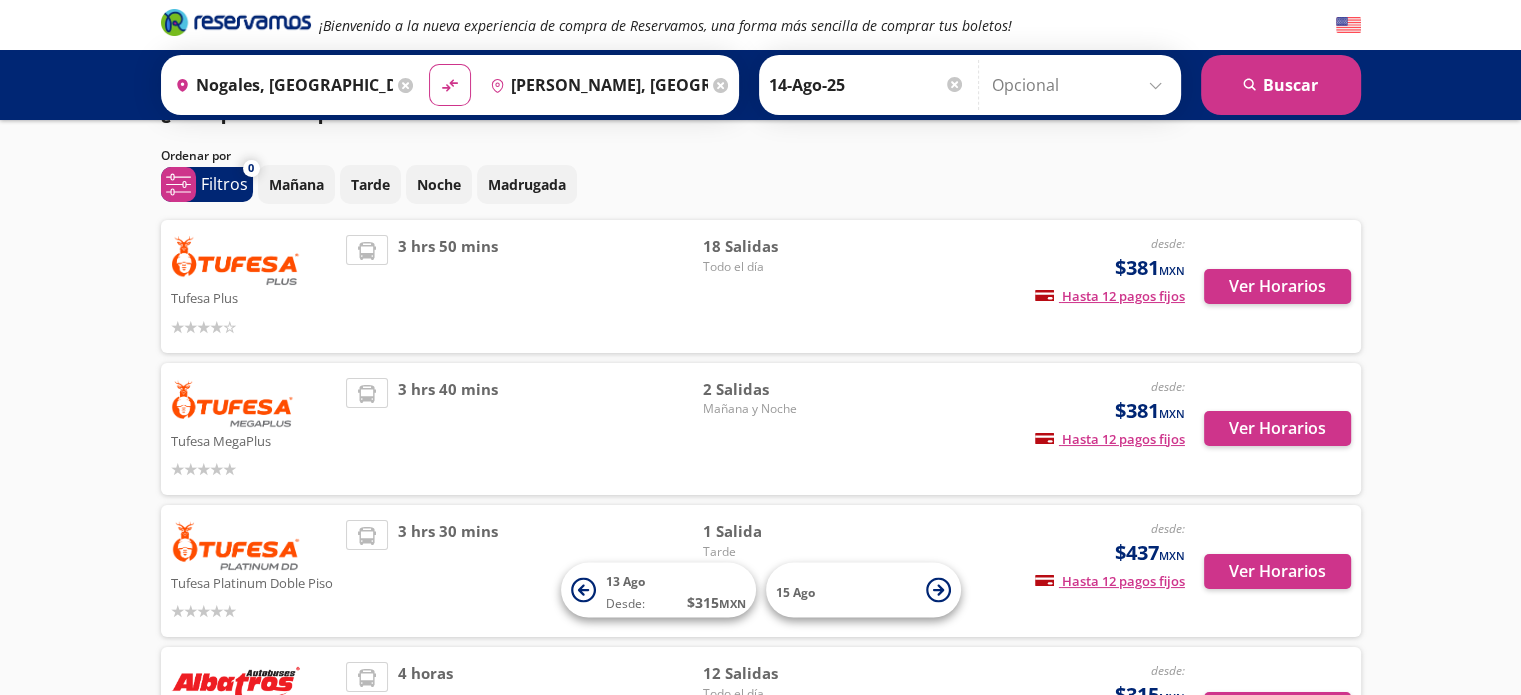 scroll, scrollTop: 0, scrollLeft: 0, axis: both 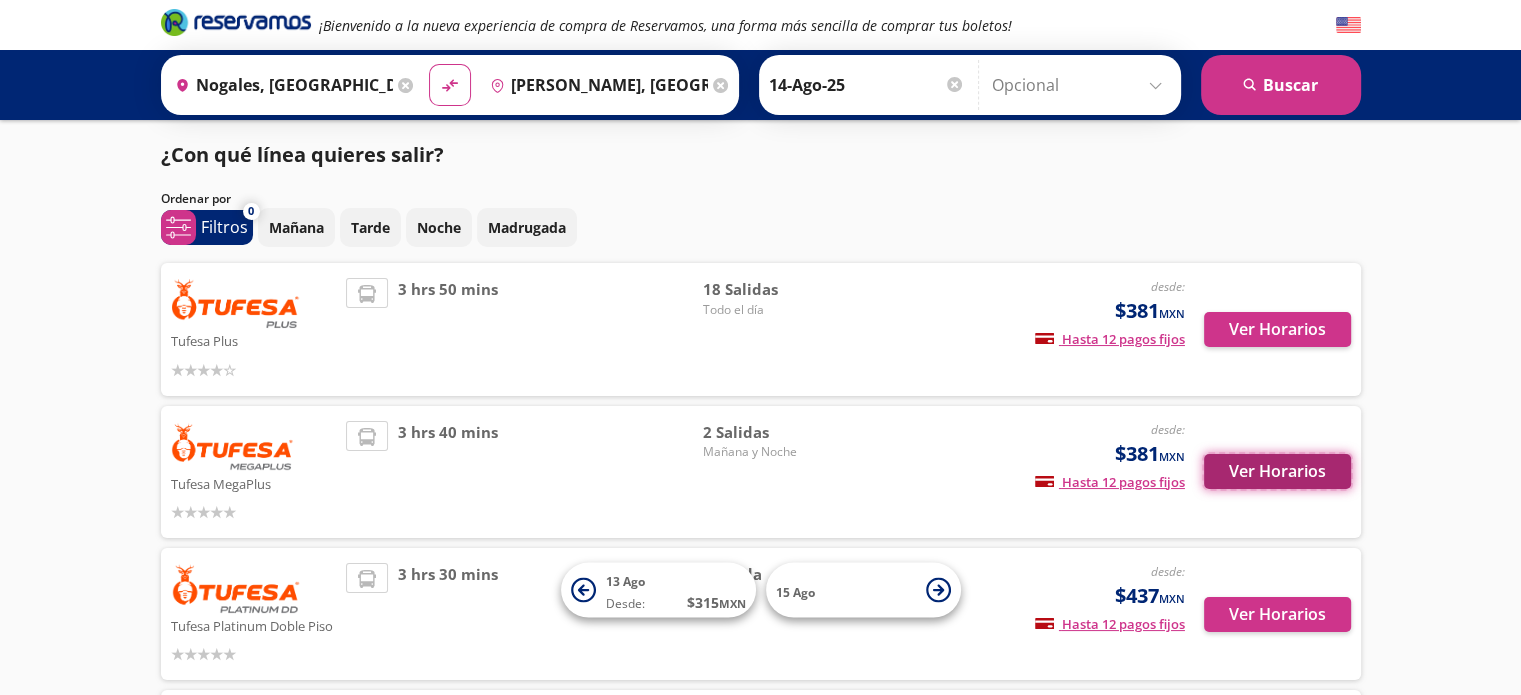 click on "Ver Horarios" at bounding box center [1277, 471] 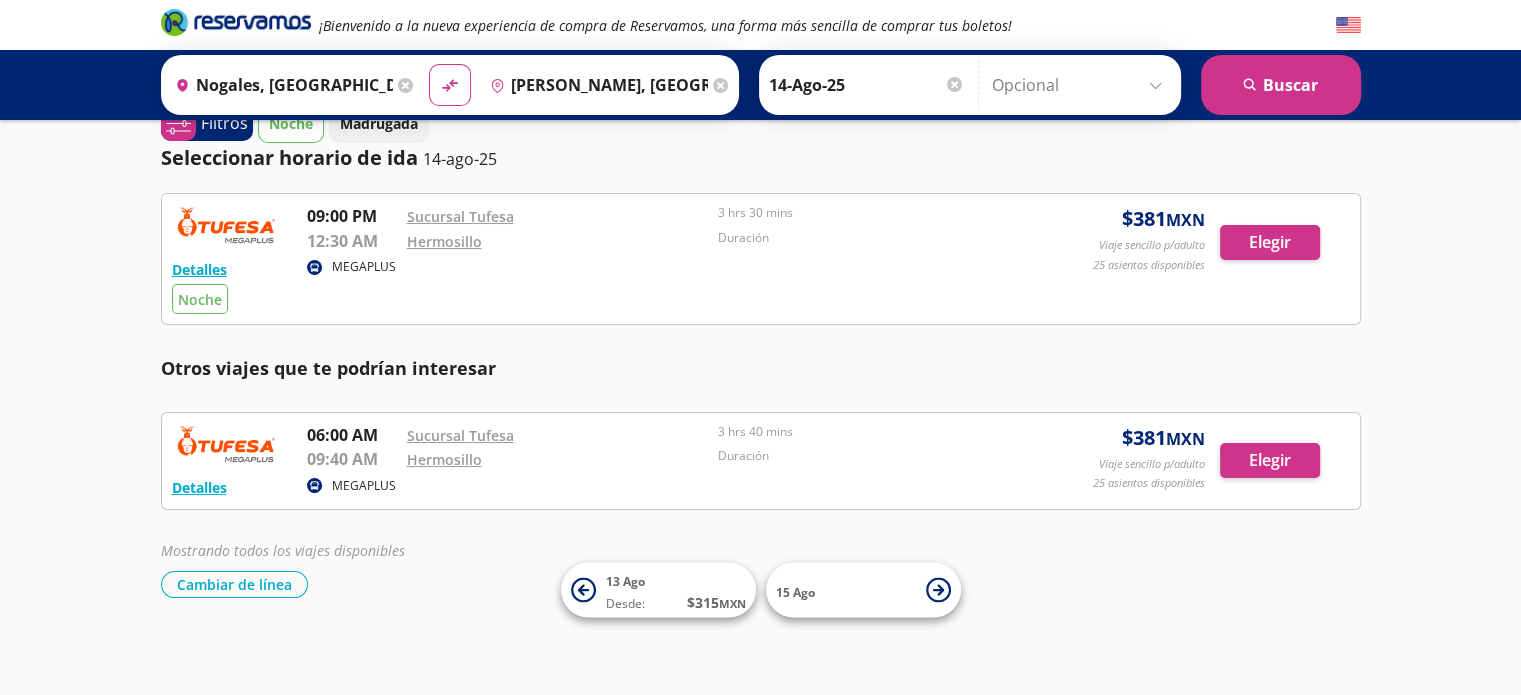 scroll, scrollTop: 0, scrollLeft: 0, axis: both 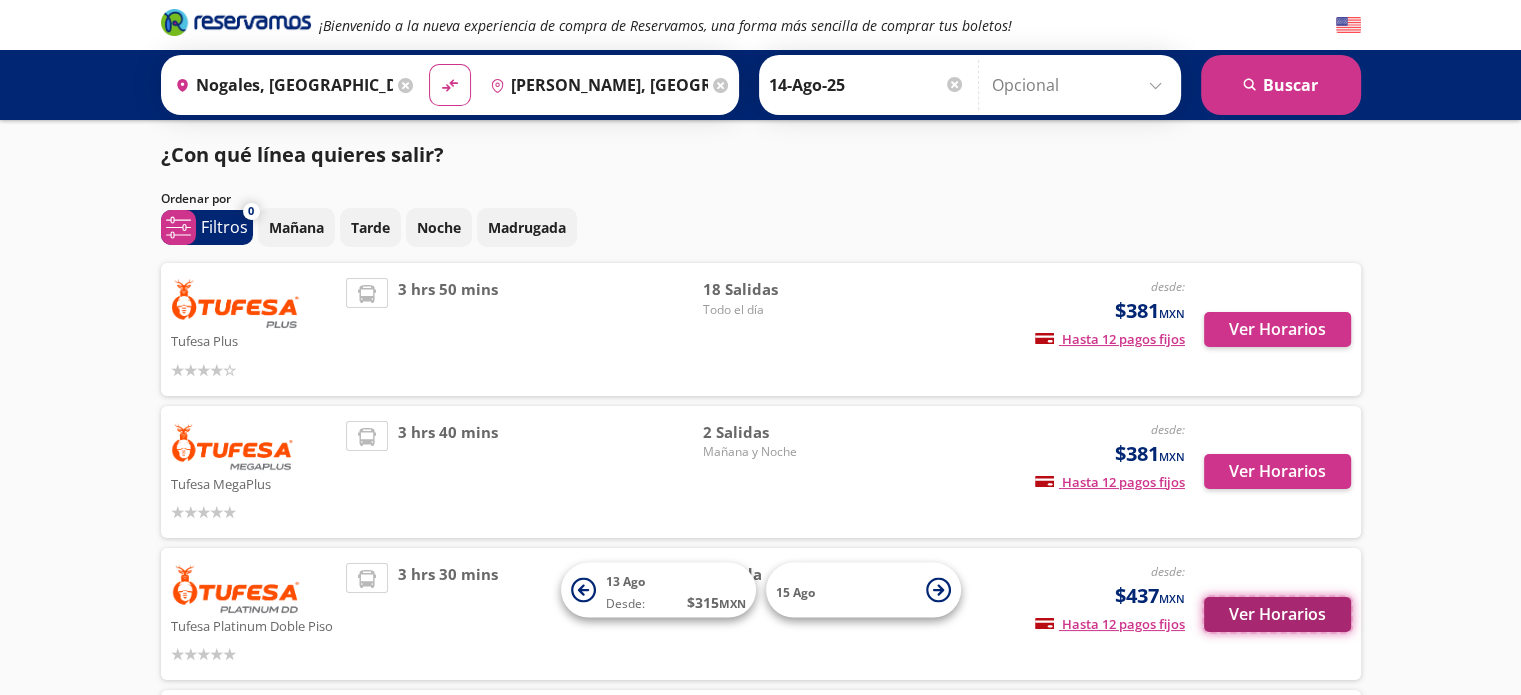 click on "Ver Horarios" at bounding box center [1277, 614] 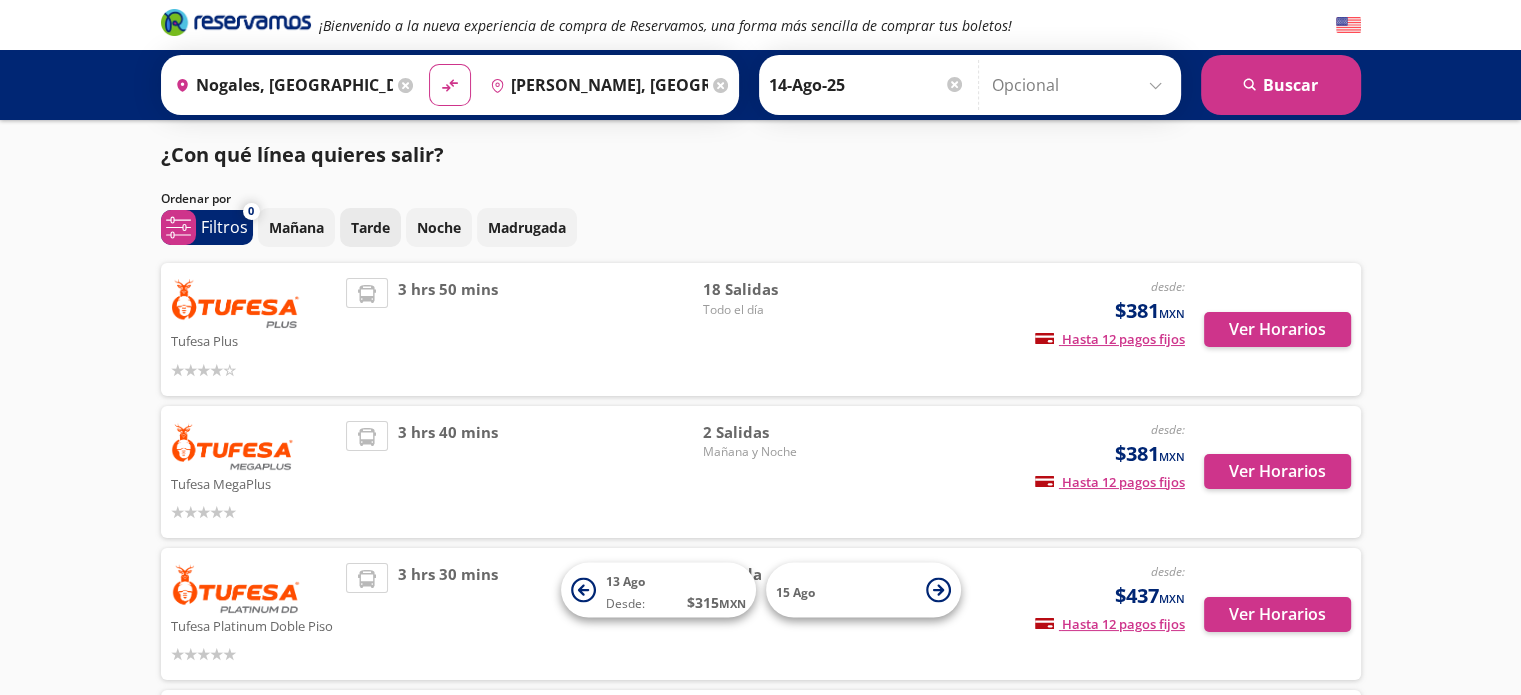 click on "Tarde" at bounding box center [370, 227] 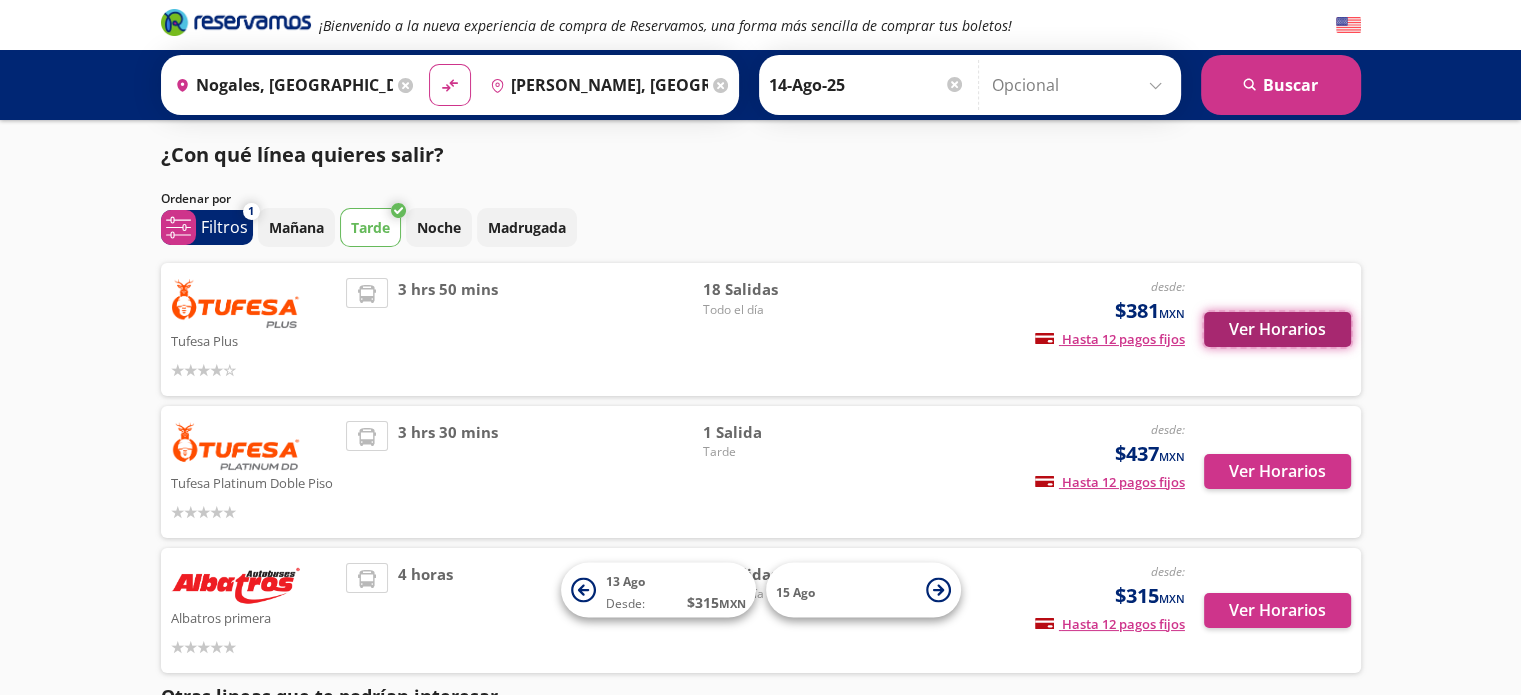 click on "Ver Horarios" at bounding box center [1277, 329] 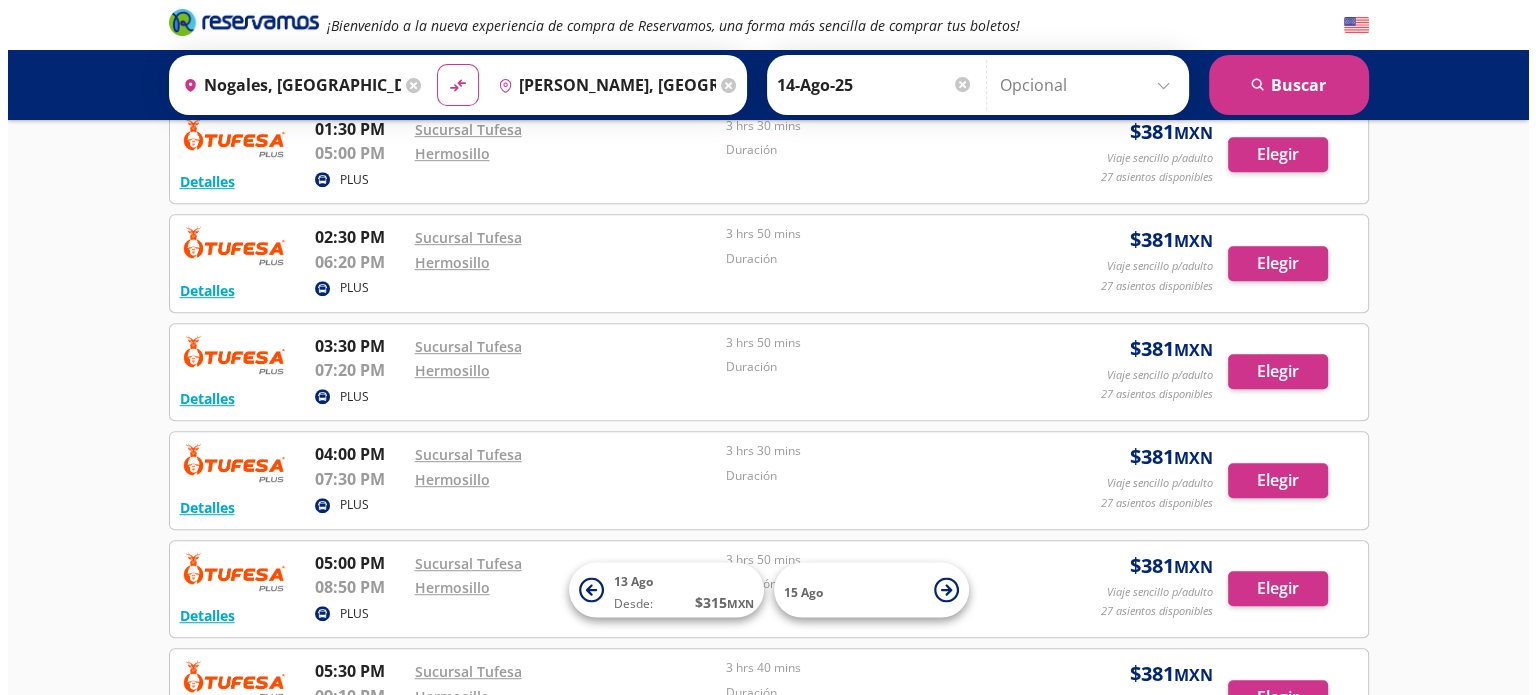 scroll, scrollTop: 1098, scrollLeft: 0, axis: vertical 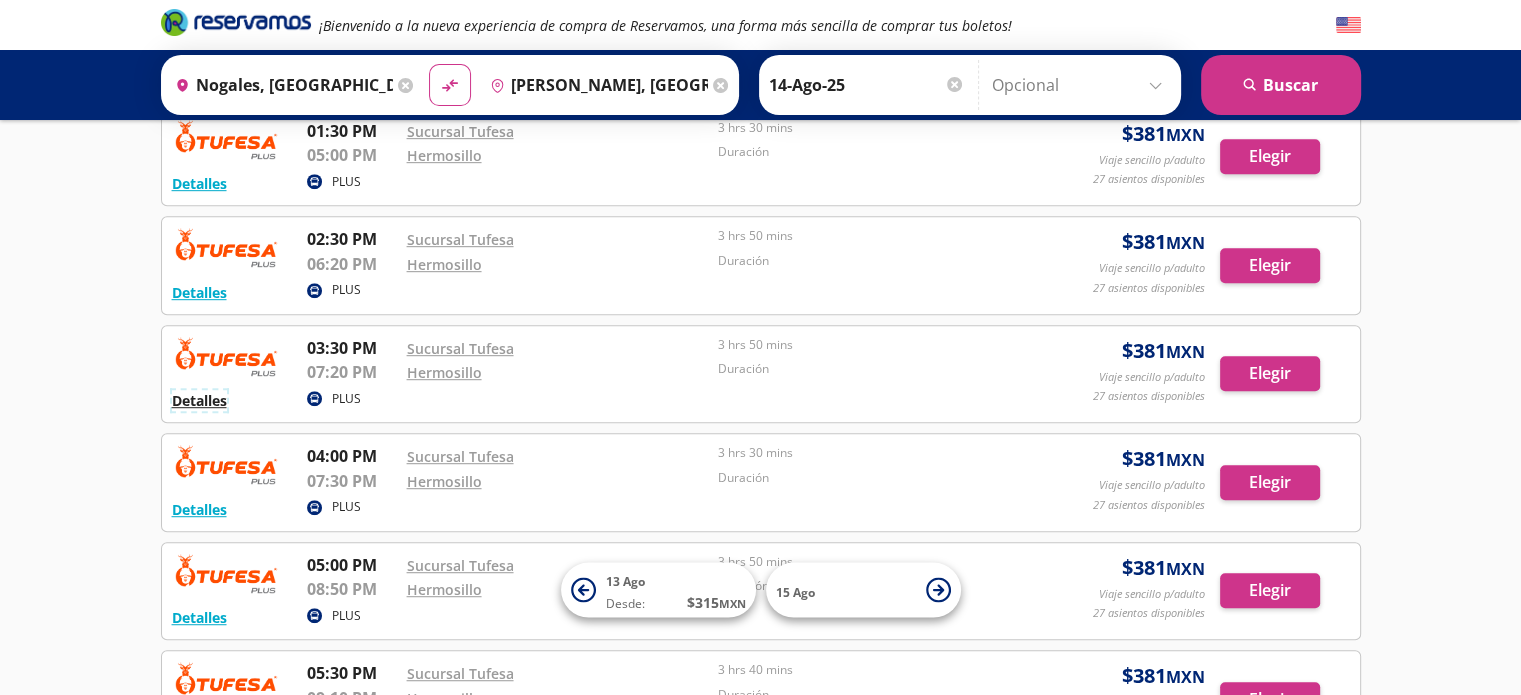 click on "Detalles" at bounding box center [199, 400] 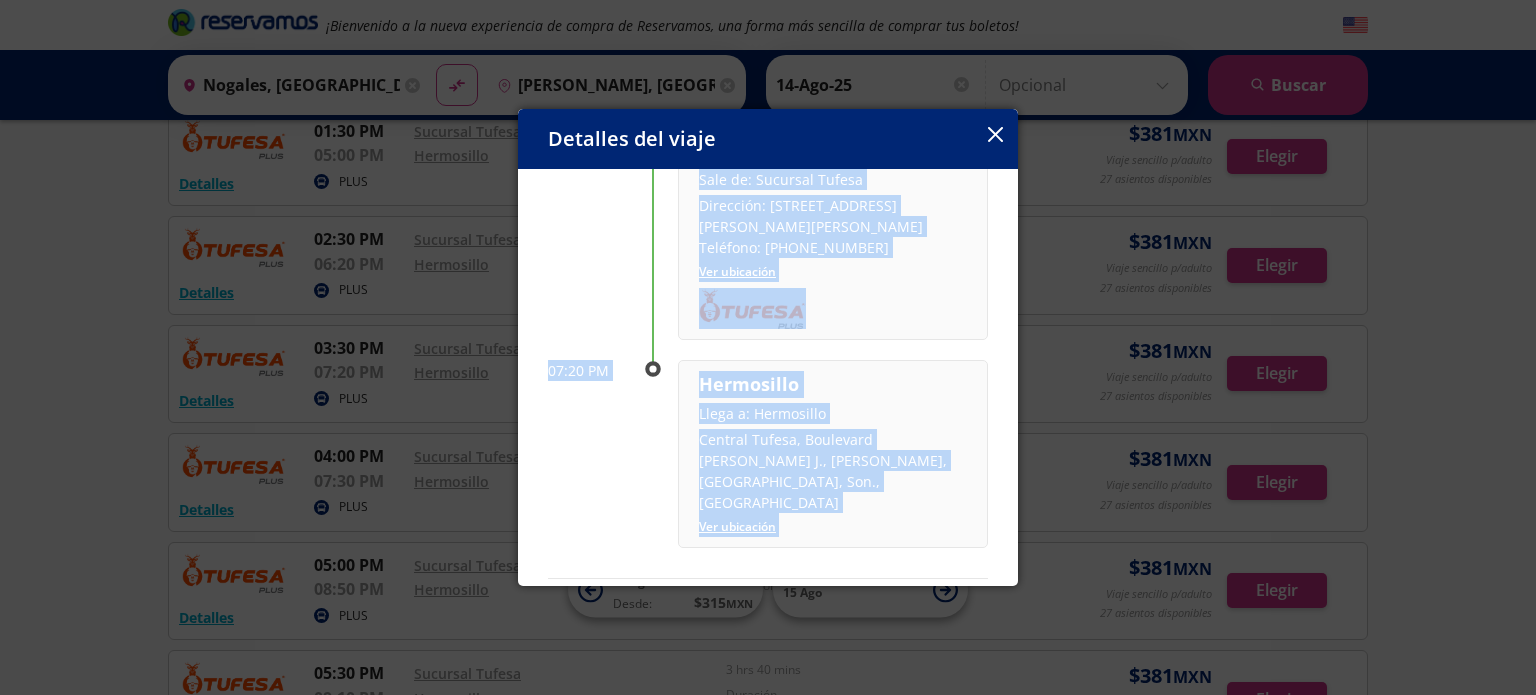 scroll, scrollTop: 263, scrollLeft: 0, axis: vertical 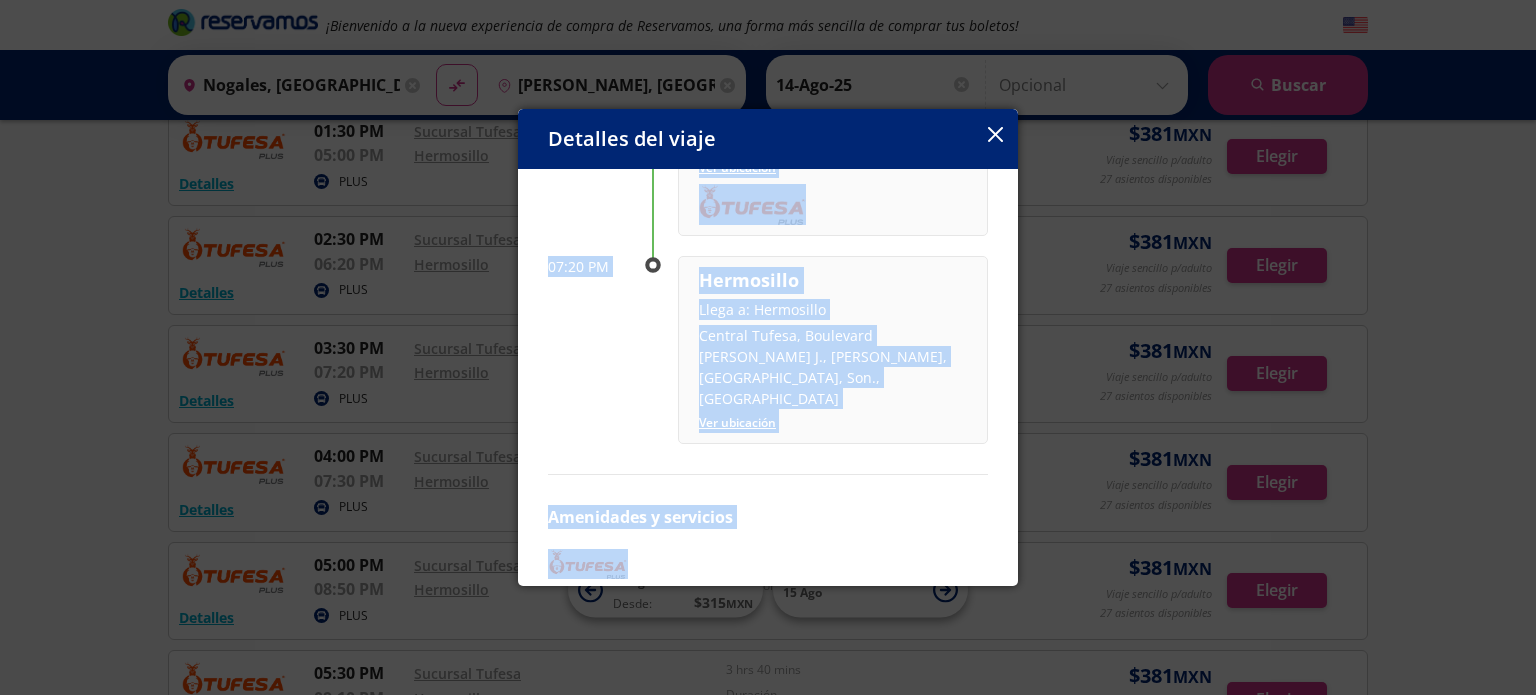 drag, startPoint x: 549, startPoint y: 196, endPoint x: 838, endPoint y: 519, distance: 433.41666 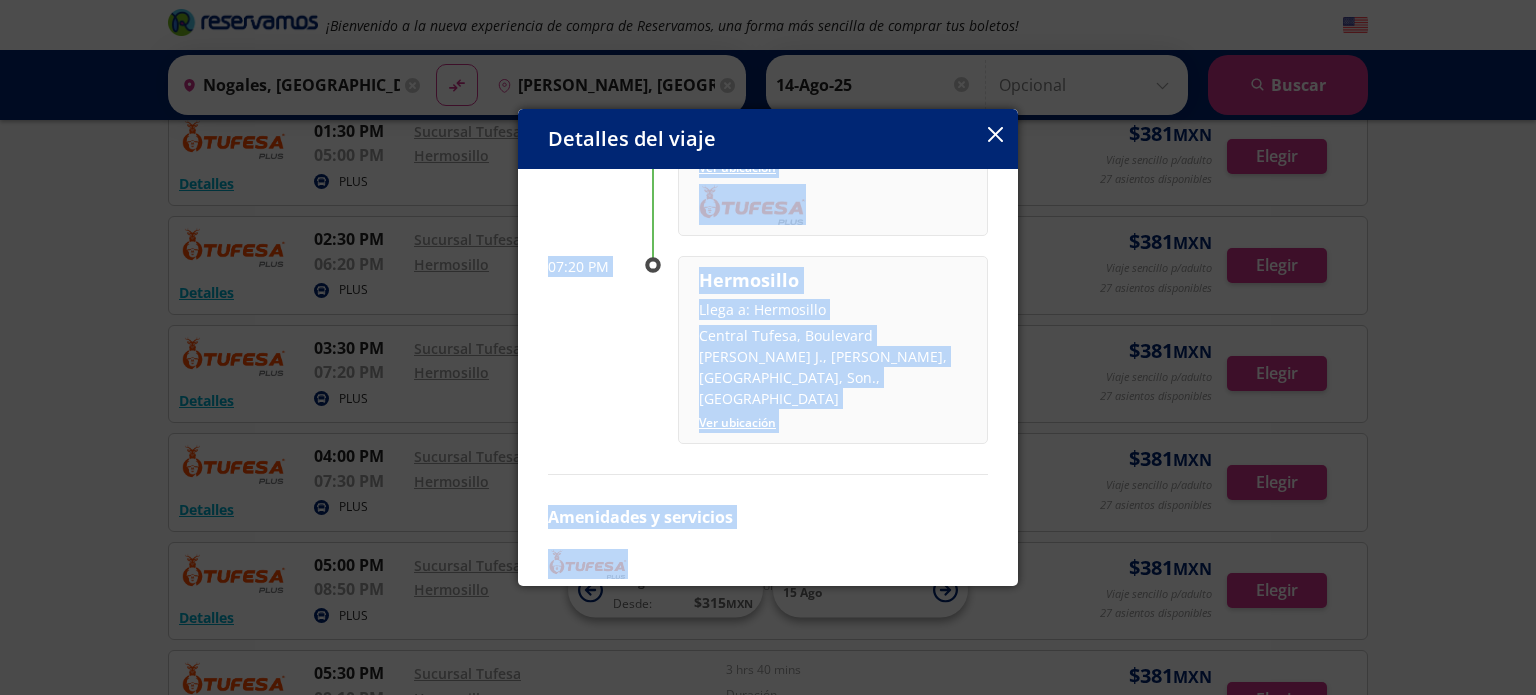 click on "Salida:  14 Ago 25 3 hrs 50 mins llega:  14 Ago 25 Itinerario 03:30 PM Nogales Sale de:  Sucursal Tufesa Dirección: [STREET_ADDRESS][PERSON_NAME][PERSON_NAME]
Teléfono: [PHONE_NUMBER] Ver ubicación 07:20 PM [PERSON_NAME] Llega a:  [PERSON_NAME][GEOGRAPHIC_DATA], [GEOGRAPHIC_DATA][PERSON_NAME] J., [PERSON_NAME], [GEOGRAPHIC_DATA], Son., [GEOGRAPHIC_DATA] Ver ubicación Amenidades y servicios" at bounding box center [768, 257] 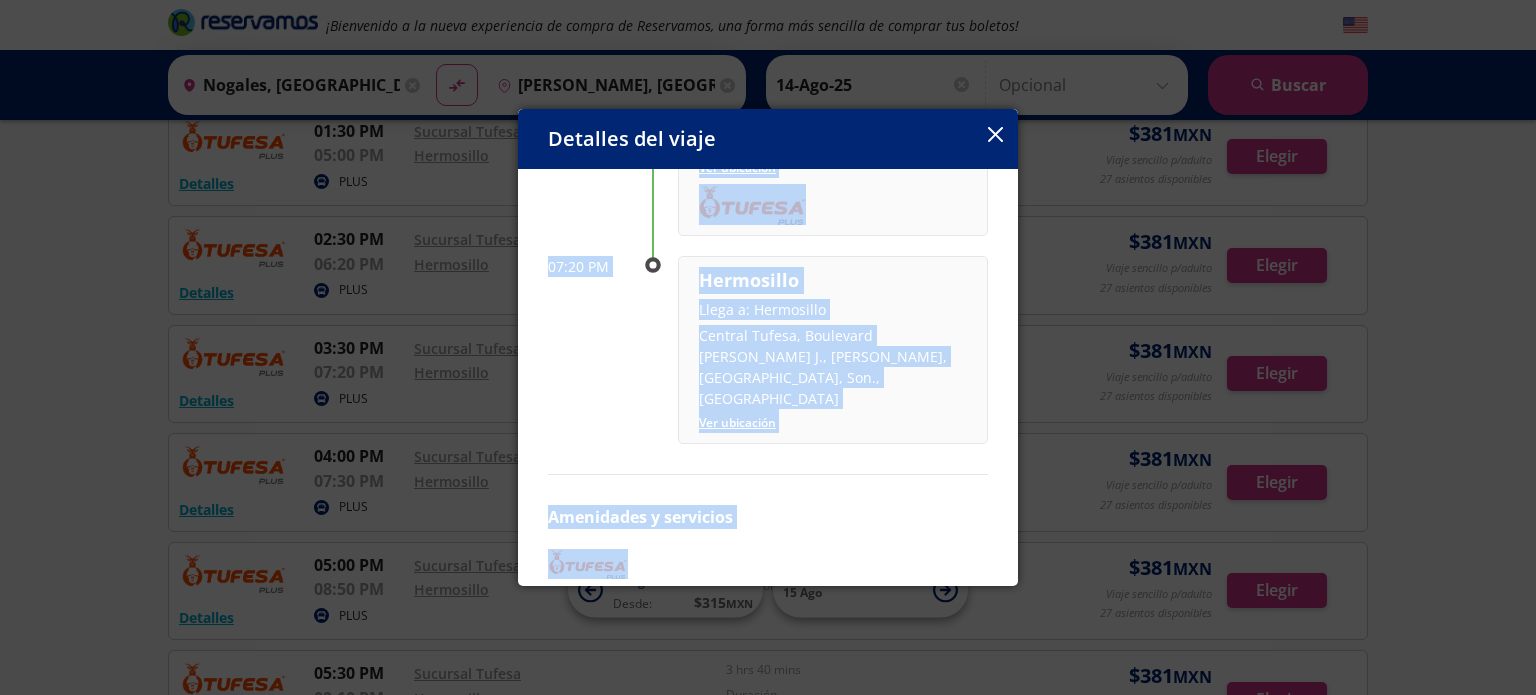 copy on "Salida:  14 Ago 25 3 hrs 50 mins llega:  14 Ago 25 Itinerario 03:30 PM Nogales Sale de:  Sucursal Tufesa Dirección: [STREET_ADDRESS][PERSON_NAME][PERSON_NAME]
Teléfono: [PHONE_NUMBER] Ver ubicación 07:20 PM [PERSON_NAME] Llega a:  [PERSON_NAME][GEOGRAPHIC_DATA], [GEOGRAPHIC_DATA][PERSON_NAME] J., [PERSON_NAME], [GEOGRAPHIC_DATA], Son., [GEOGRAPHIC_DATA] Ver ubicación Amenidades y servicios" 